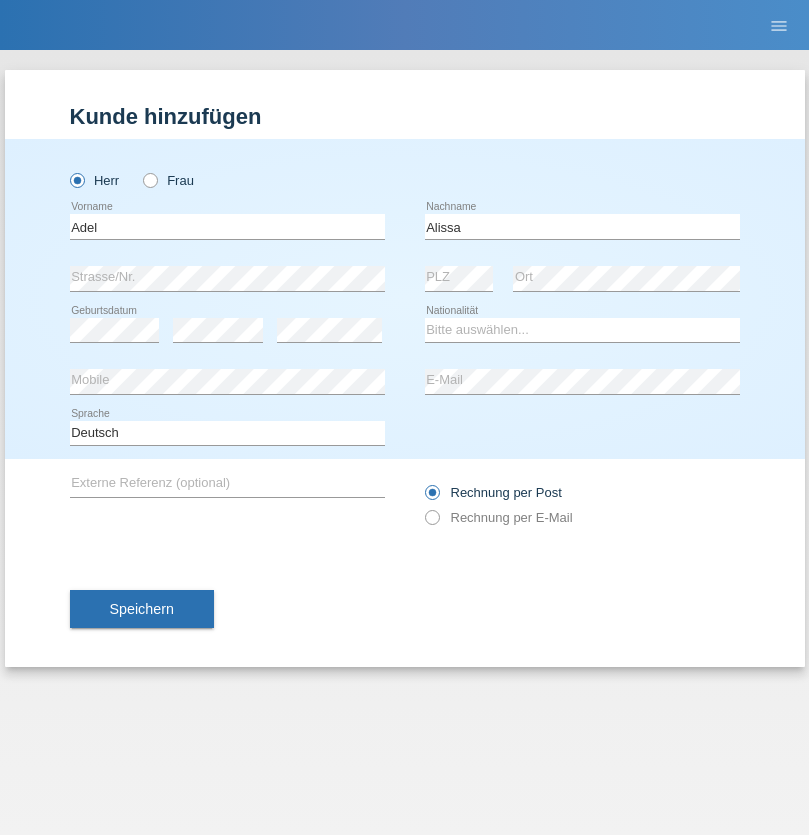 scroll, scrollTop: 0, scrollLeft: 0, axis: both 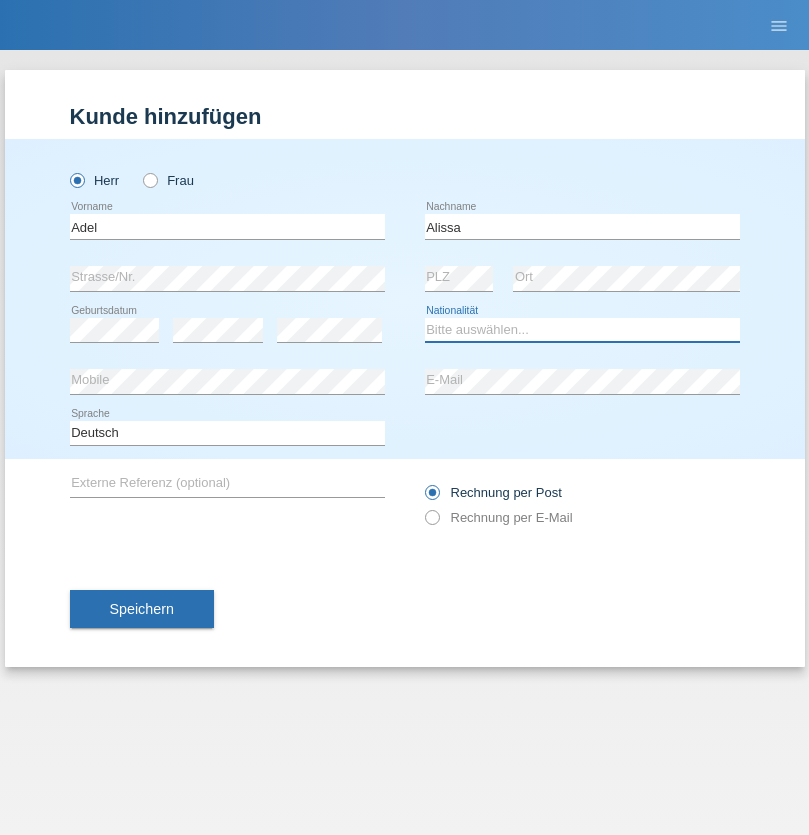 select on "SY" 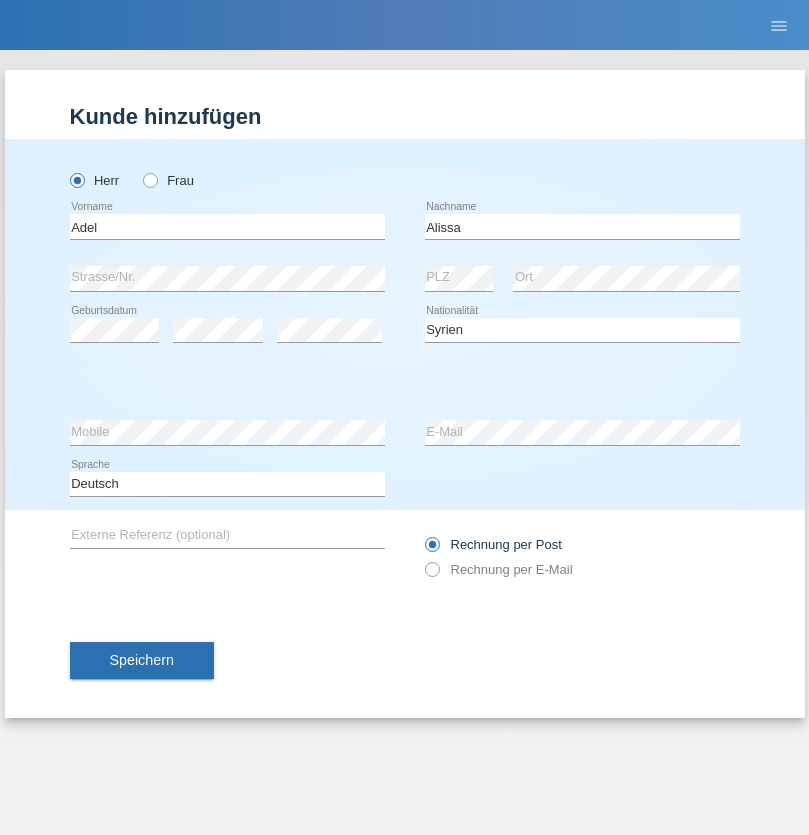 select on "C" 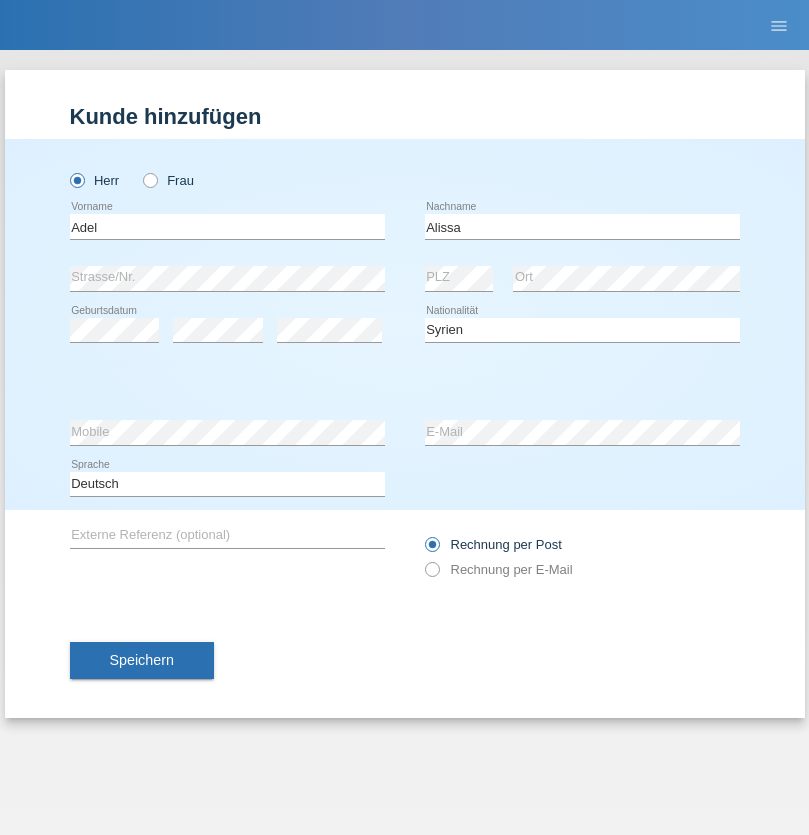 select on "20" 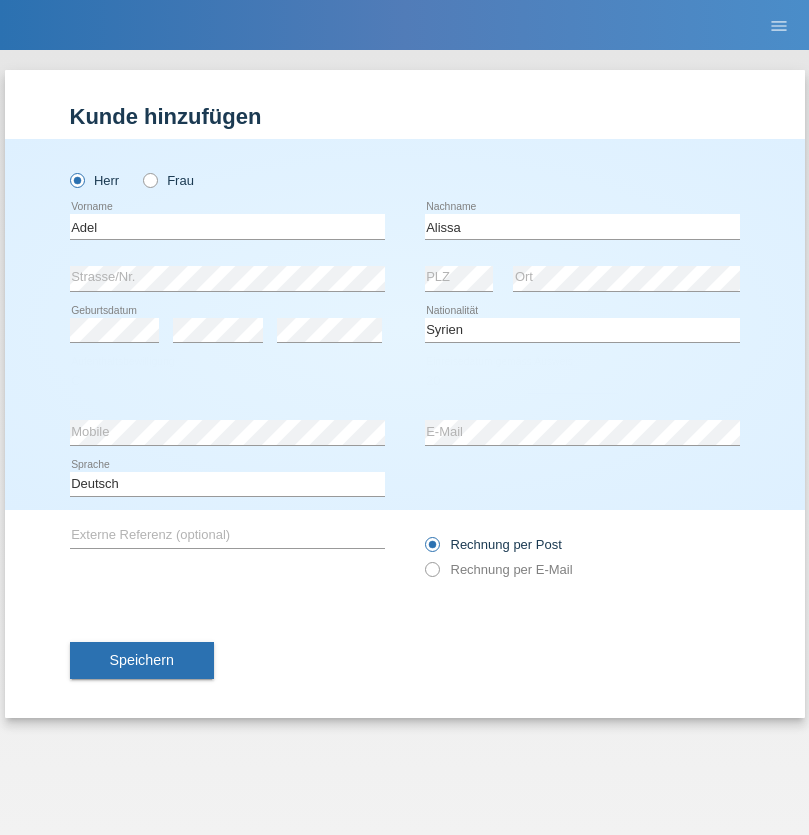 select on "09" 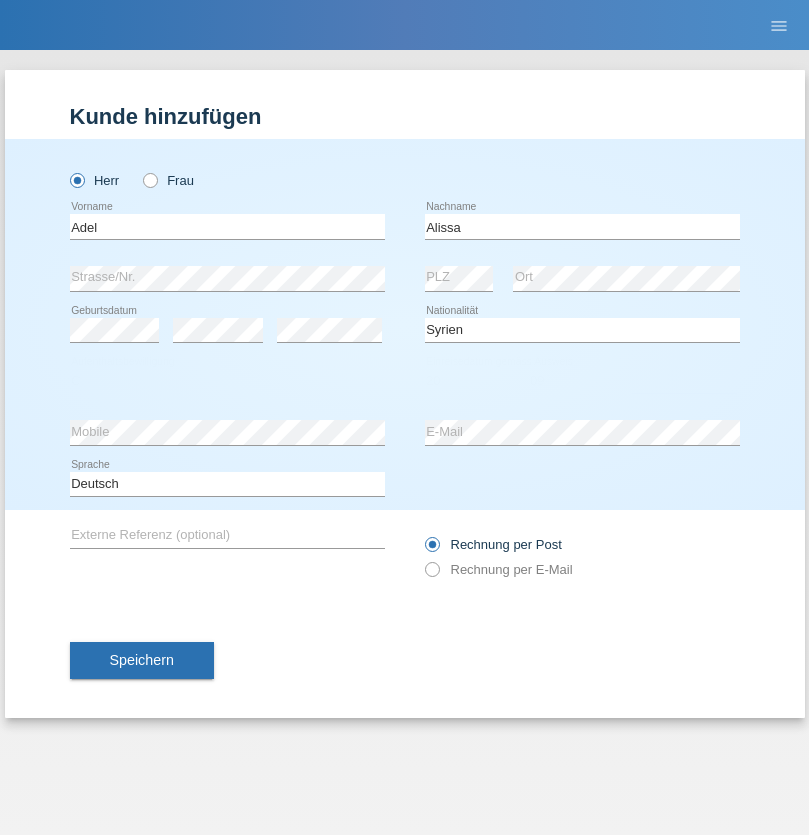 select on "2018" 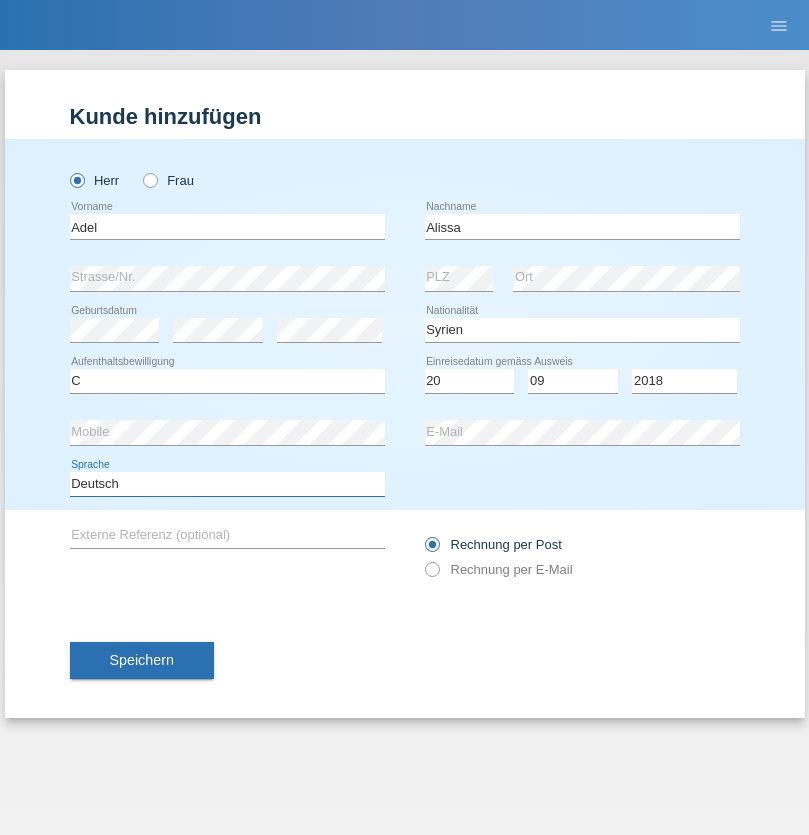 select on "en" 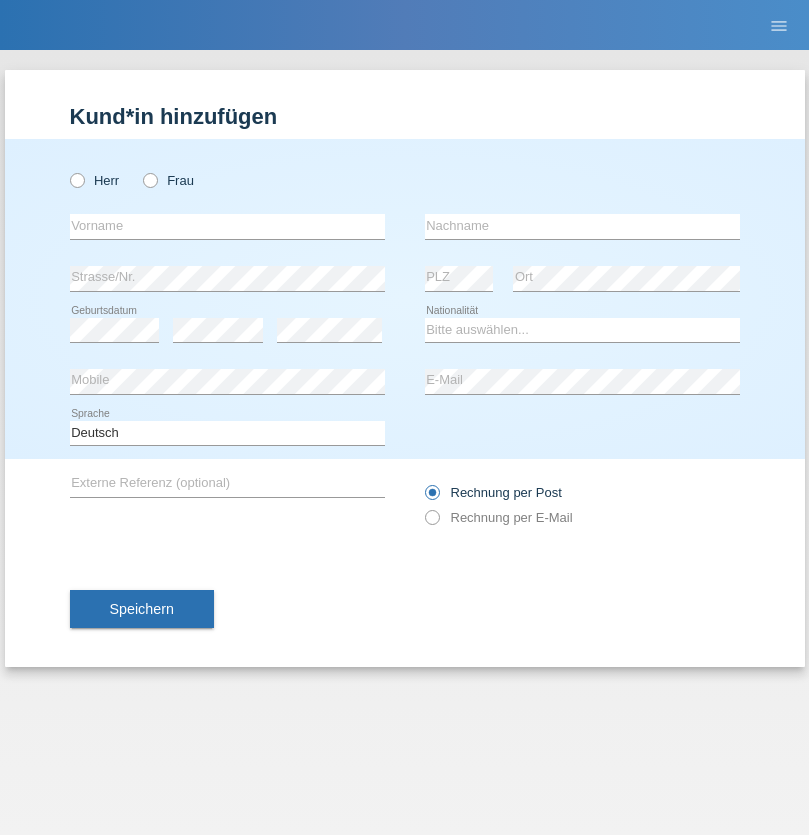 scroll, scrollTop: 0, scrollLeft: 0, axis: both 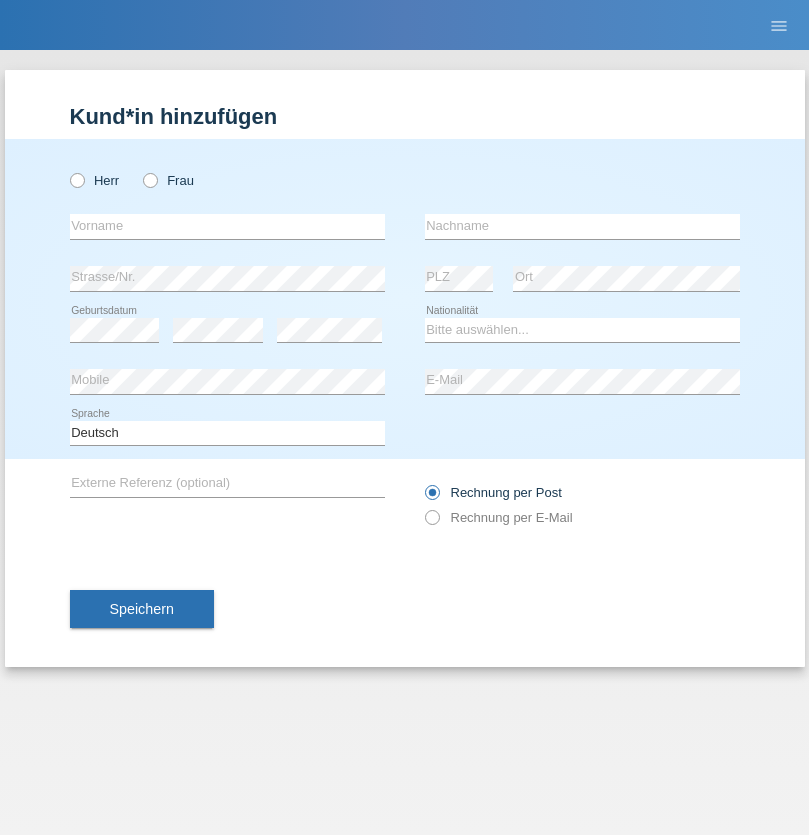radio on "true" 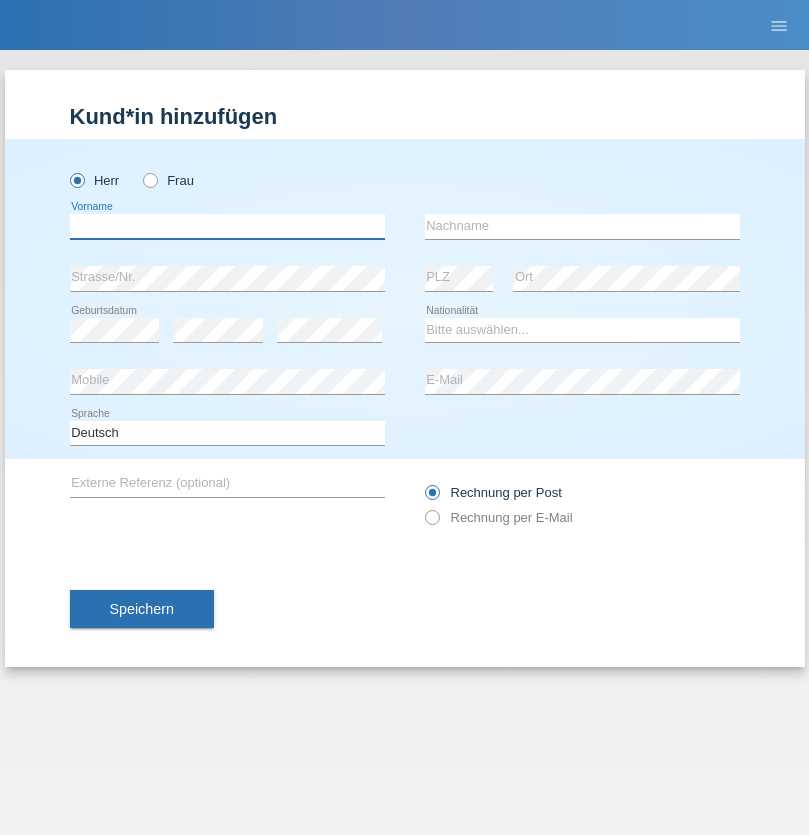 click at bounding box center (227, 226) 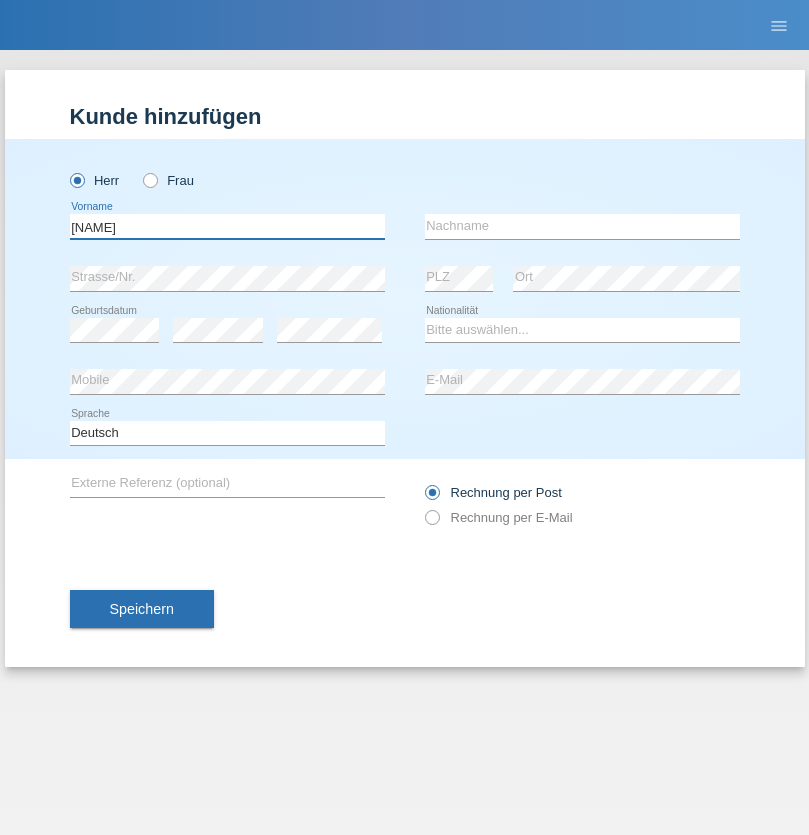 type on "[FIRST]" 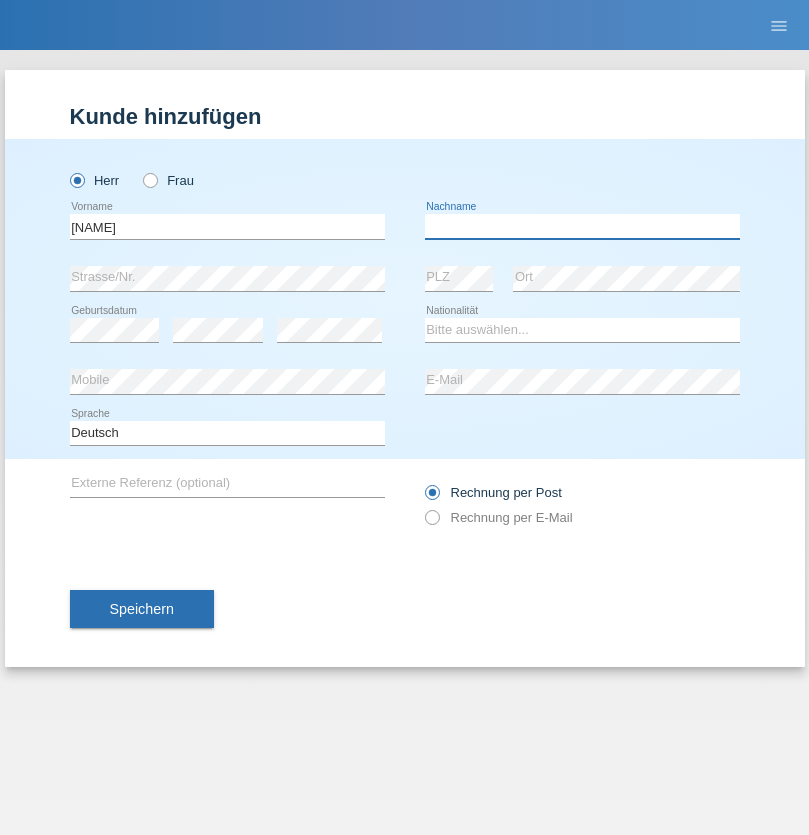click at bounding box center [582, 226] 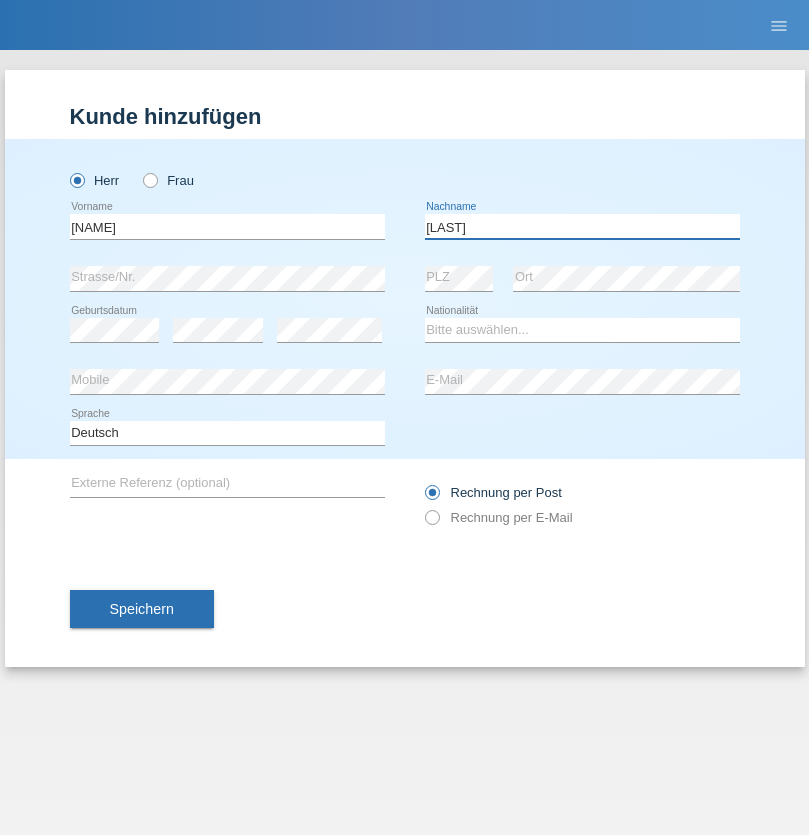 type on "[LAST]" 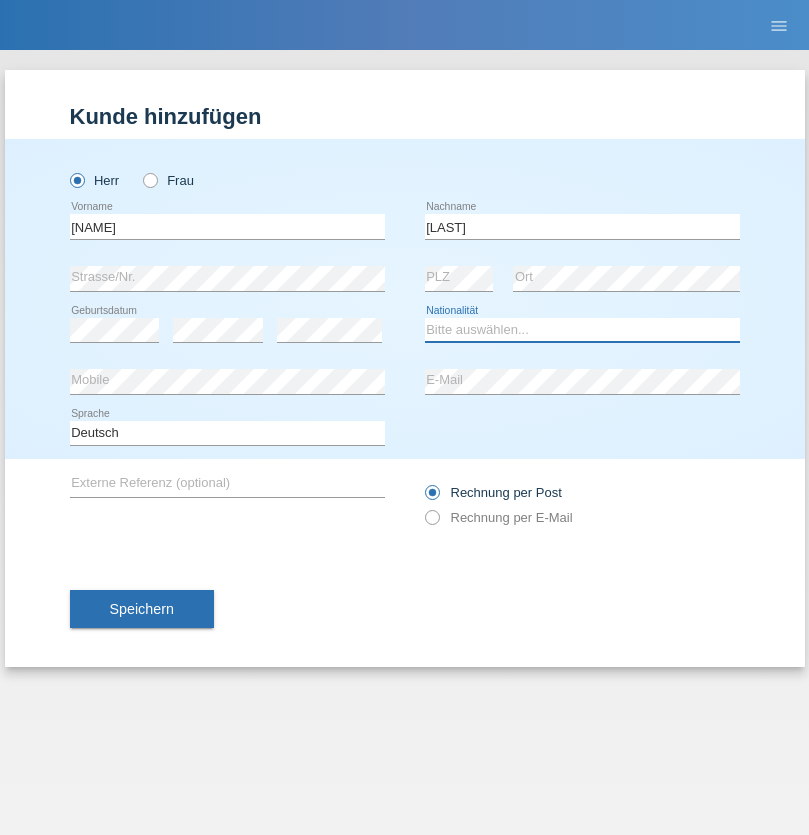 select on "CH" 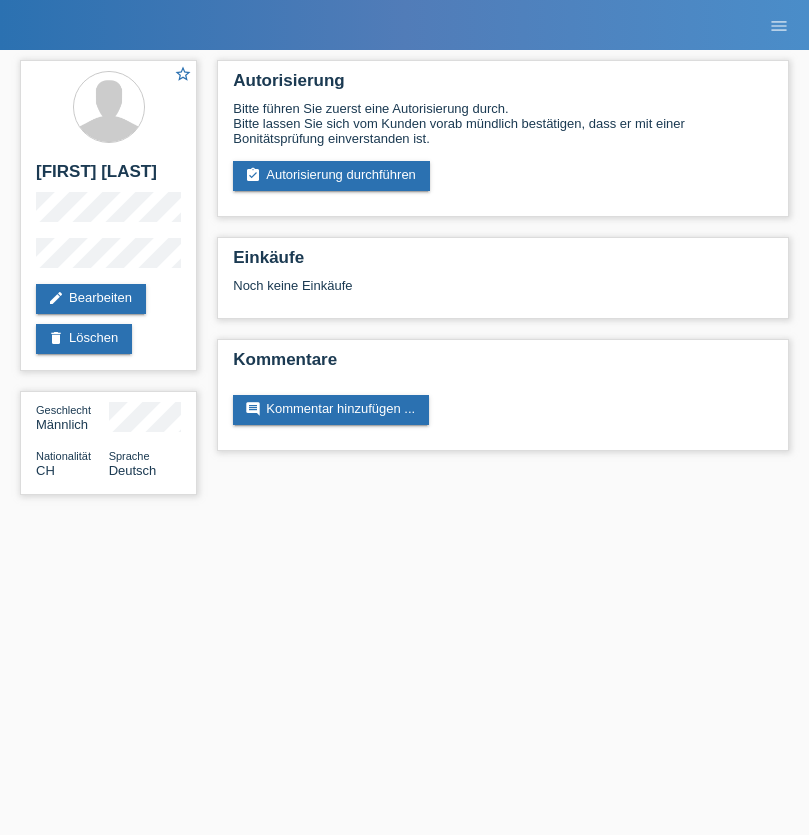 scroll, scrollTop: 0, scrollLeft: 0, axis: both 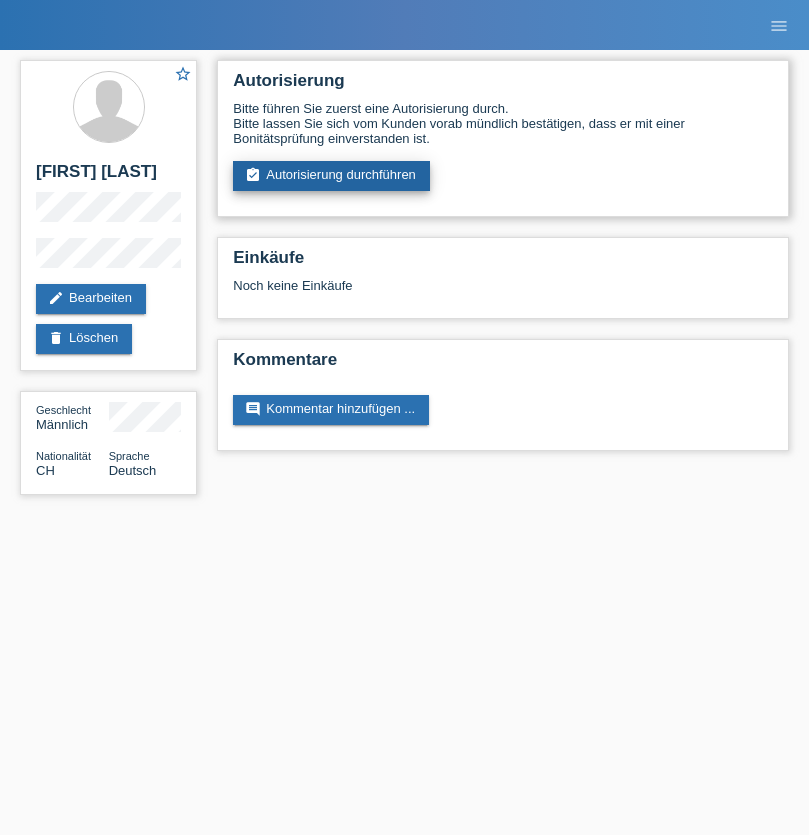 click on "assignment_turned_in  Autorisierung durchführen" at bounding box center (331, 176) 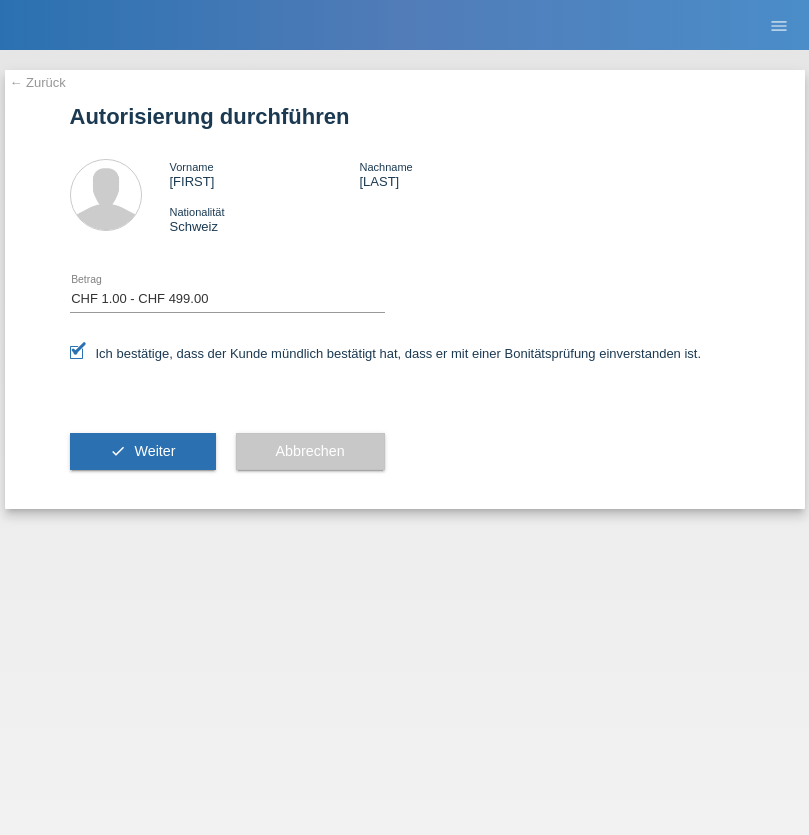 select on "1" 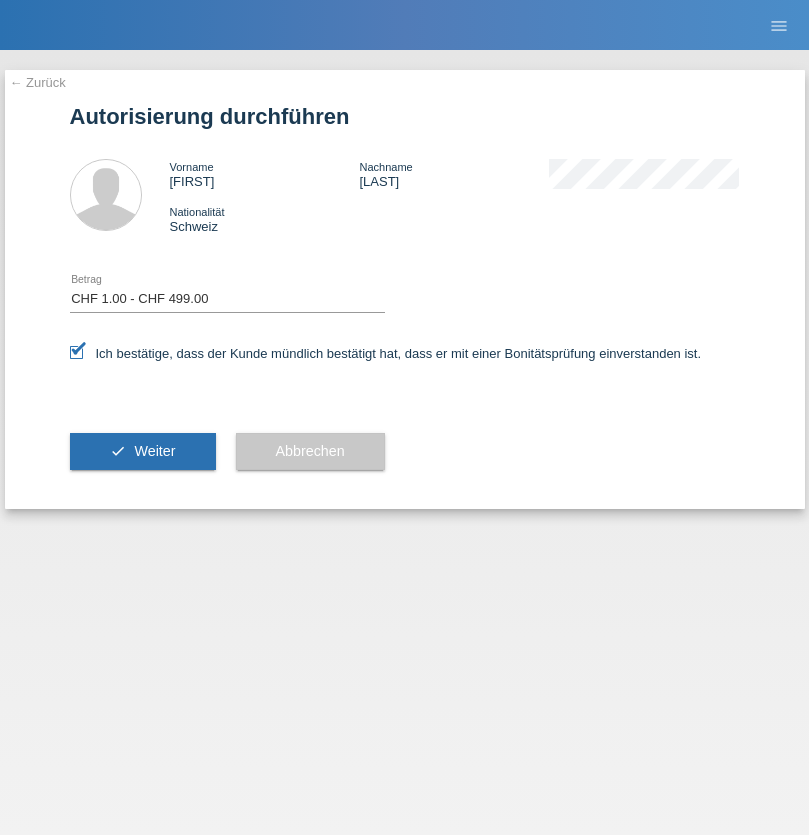 scroll, scrollTop: 0, scrollLeft: 0, axis: both 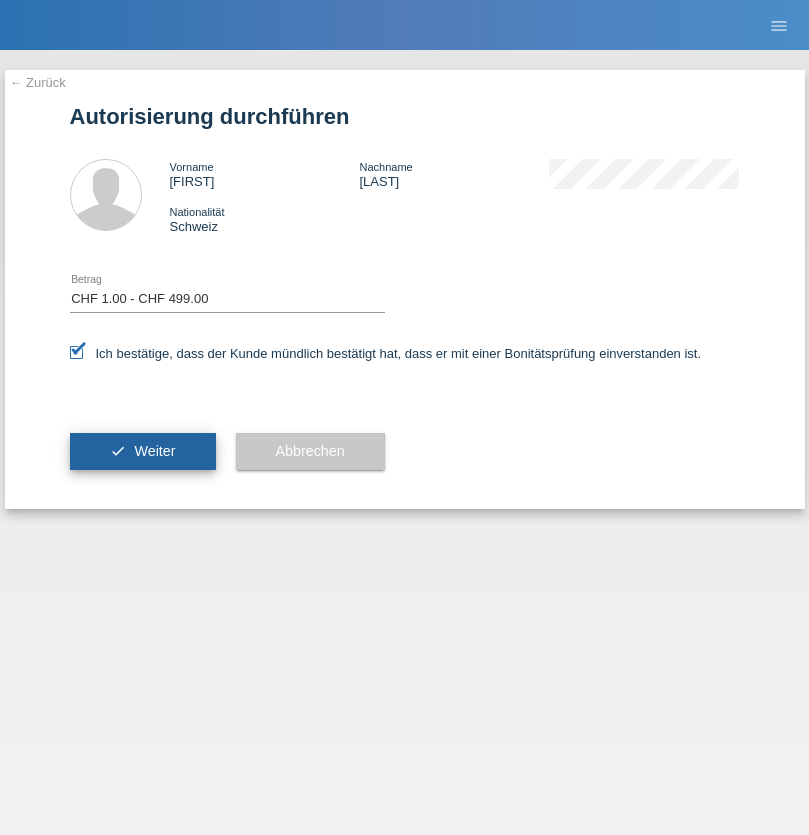 click on "Weiter" at bounding box center (154, 451) 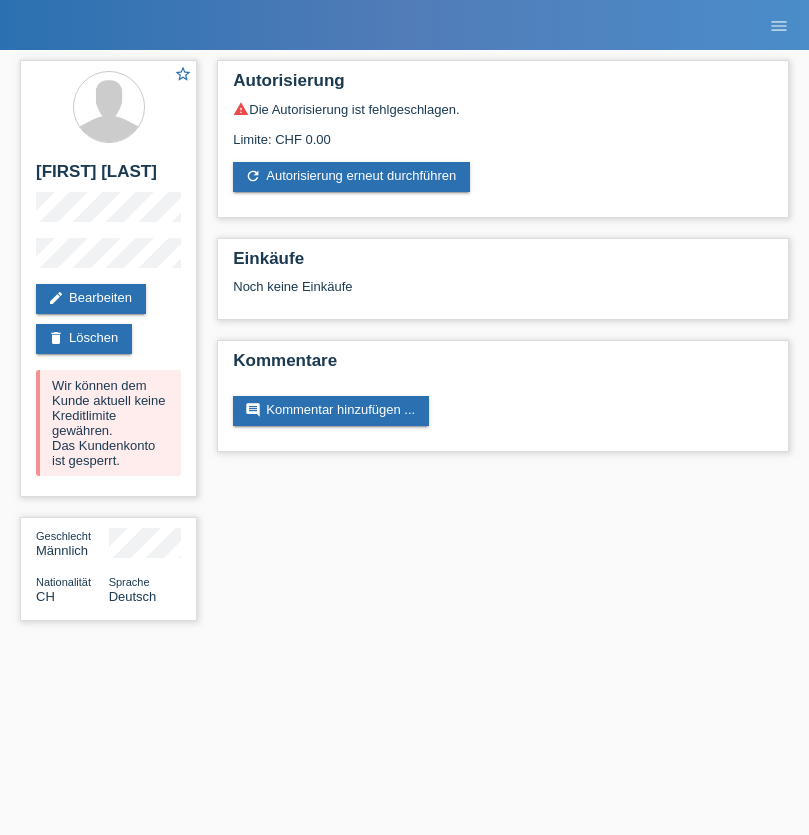 scroll, scrollTop: 0, scrollLeft: 0, axis: both 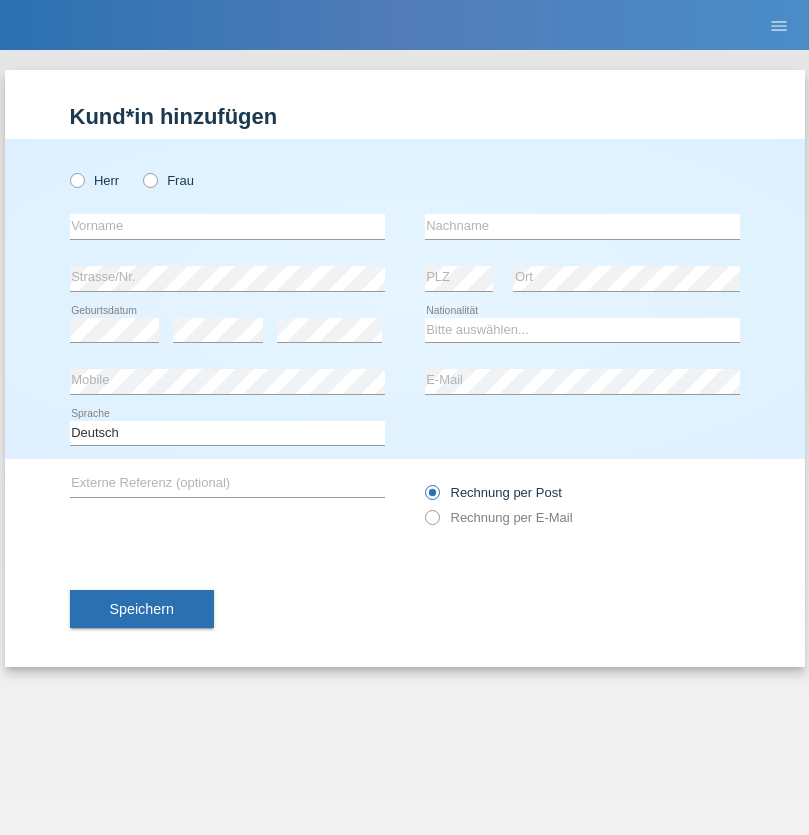 radio on "true" 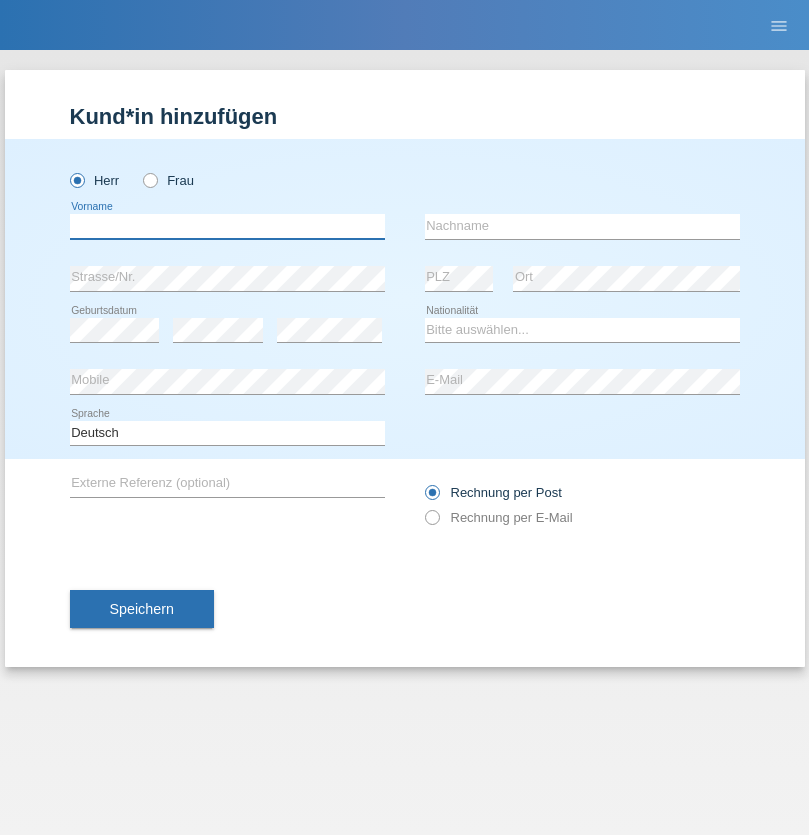 click at bounding box center [227, 226] 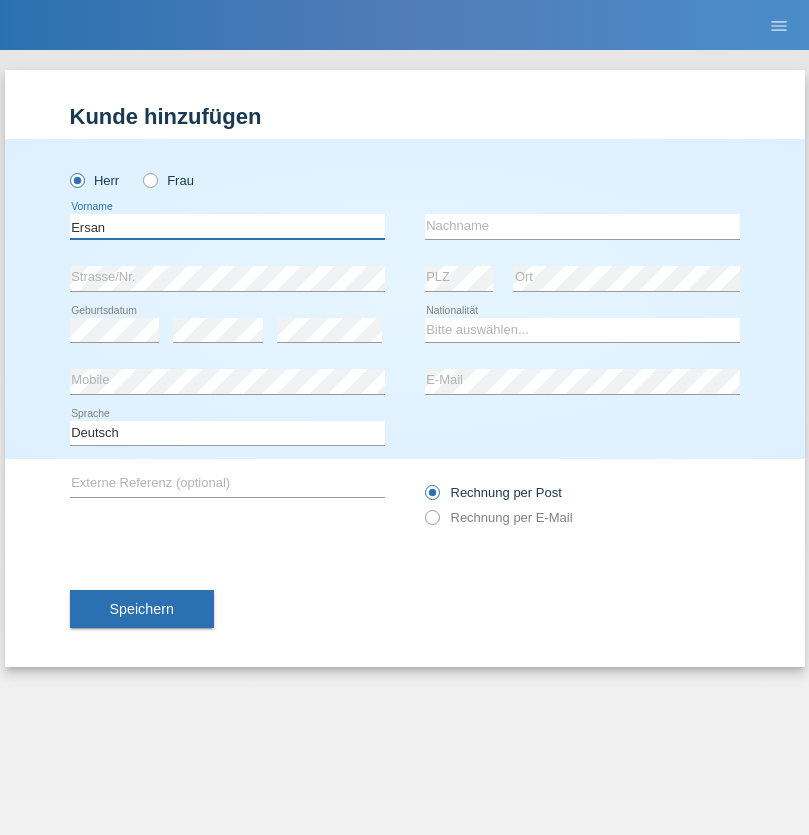 type on "Ersan" 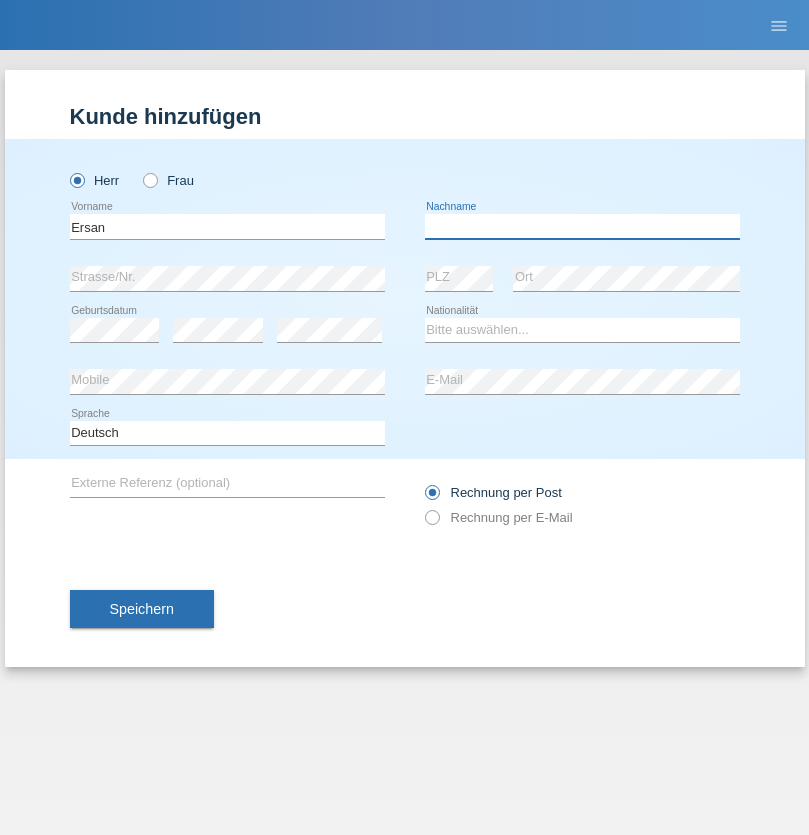 click at bounding box center (582, 226) 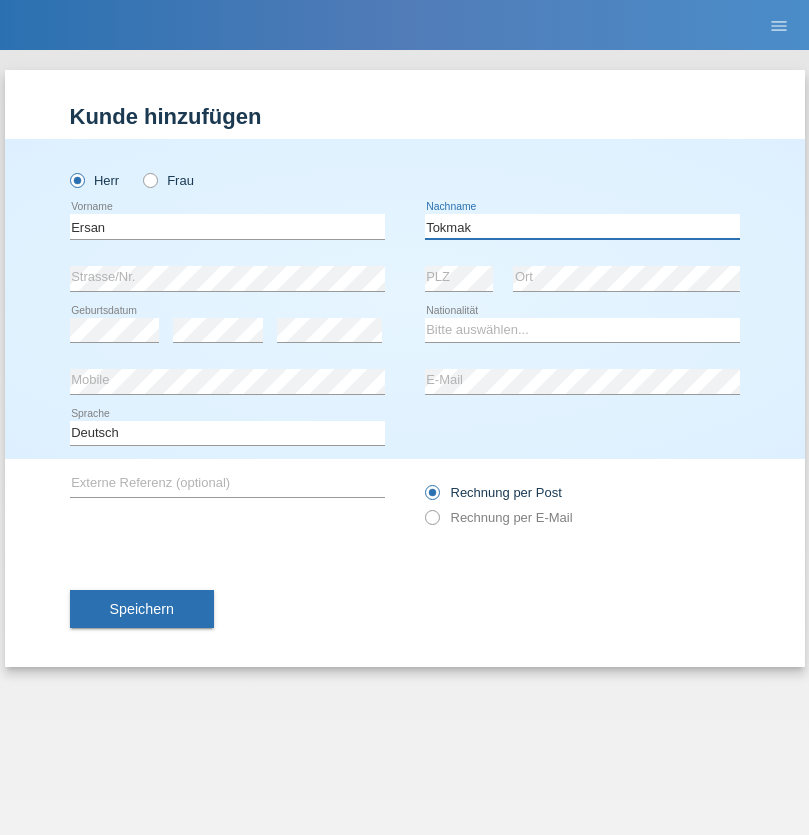 type on "Tokmak" 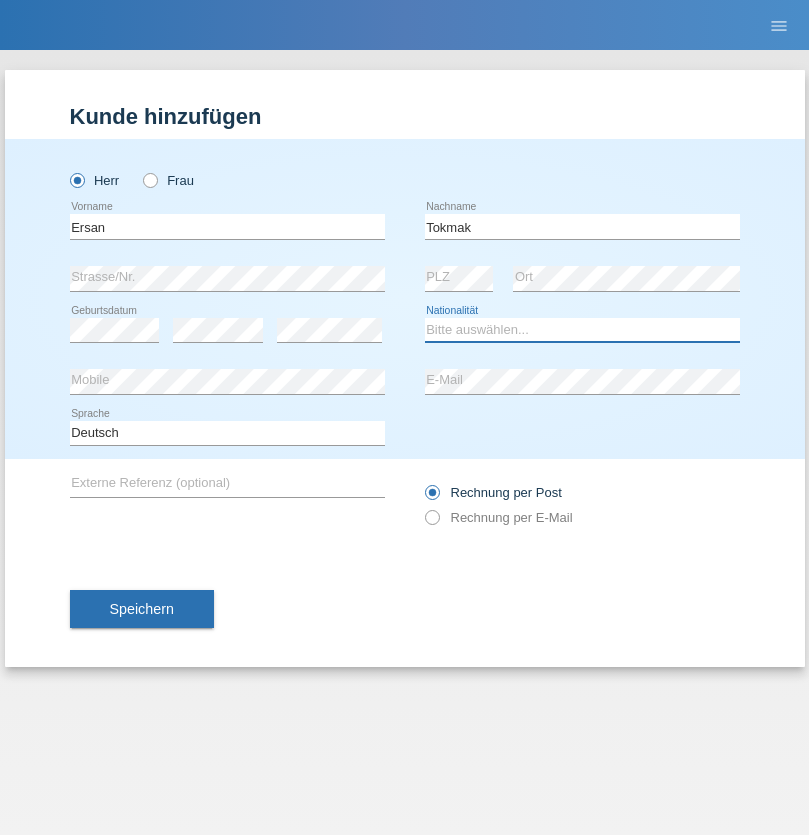 select on "CH" 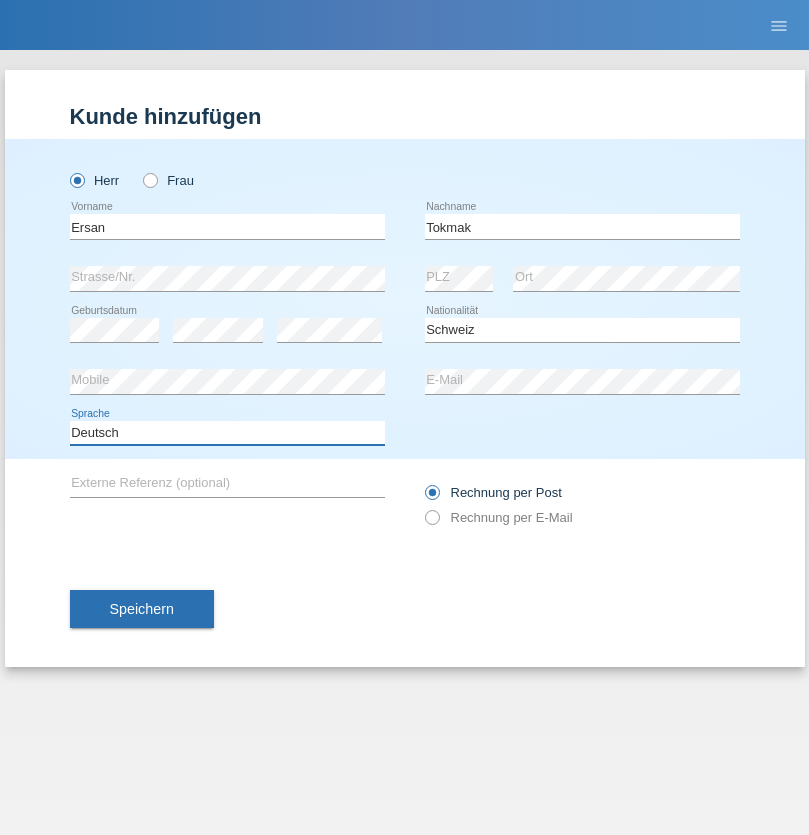 select on "en" 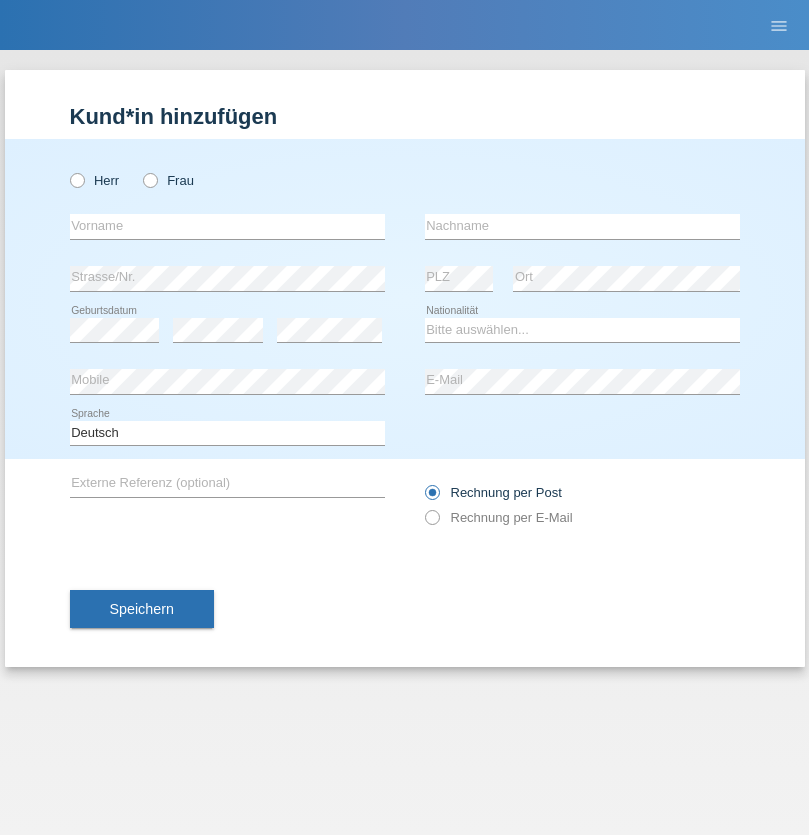 scroll, scrollTop: 0, scrollLeft: 0, axis: both 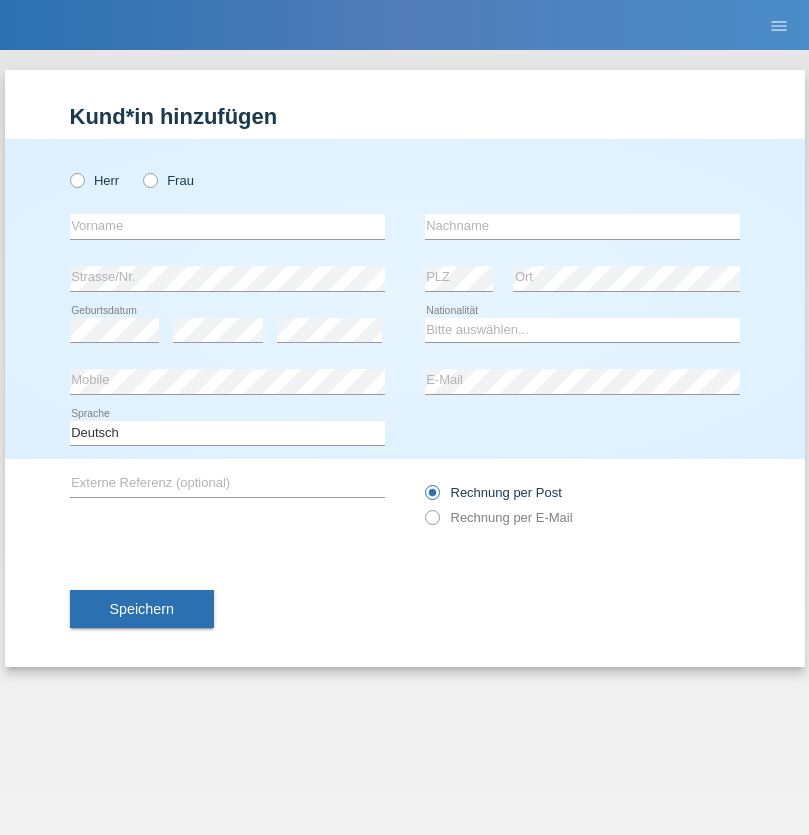 radio on "true" 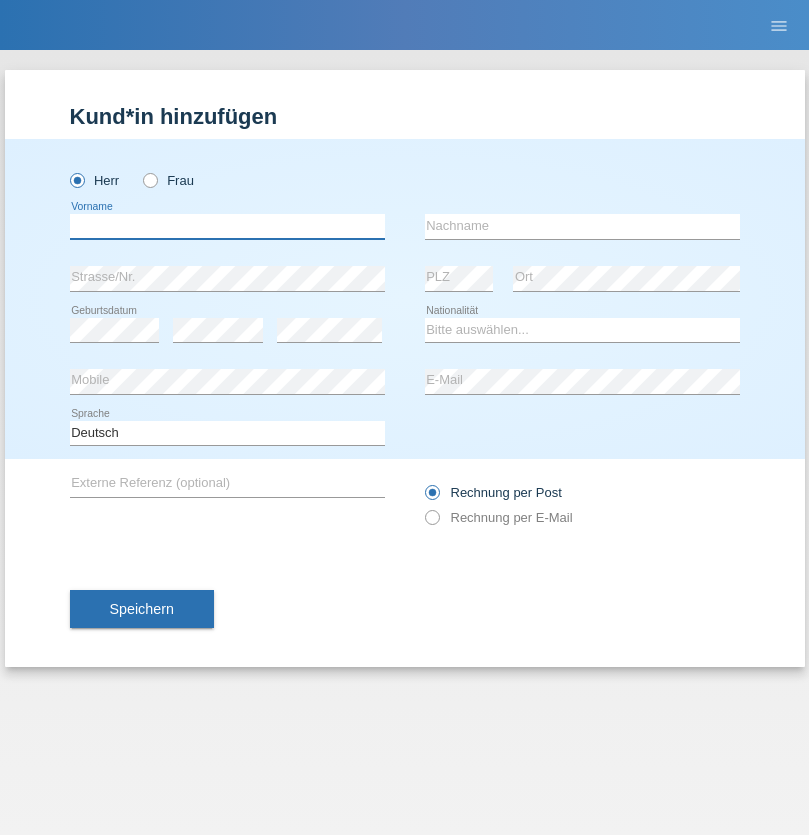 click at bounding box center [227, 226] 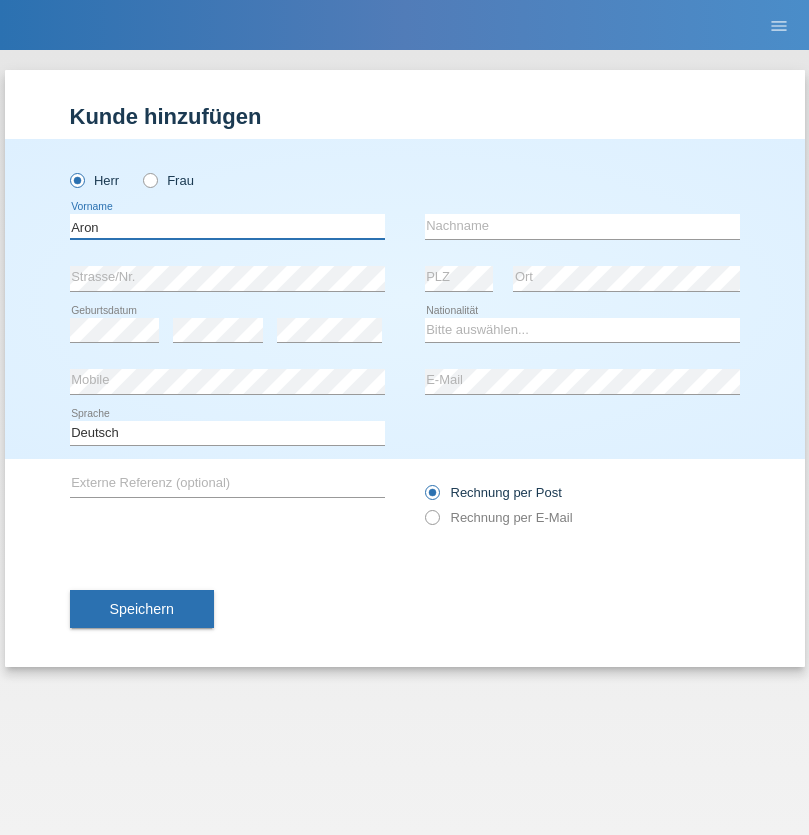 type on "Aron" 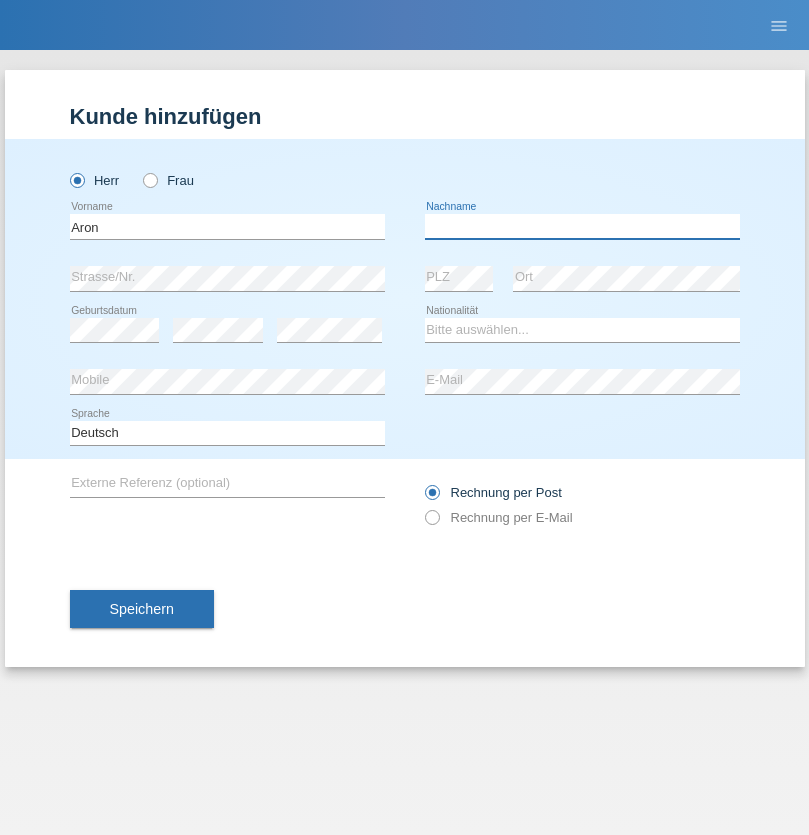 click at bounding box center (582, 226) 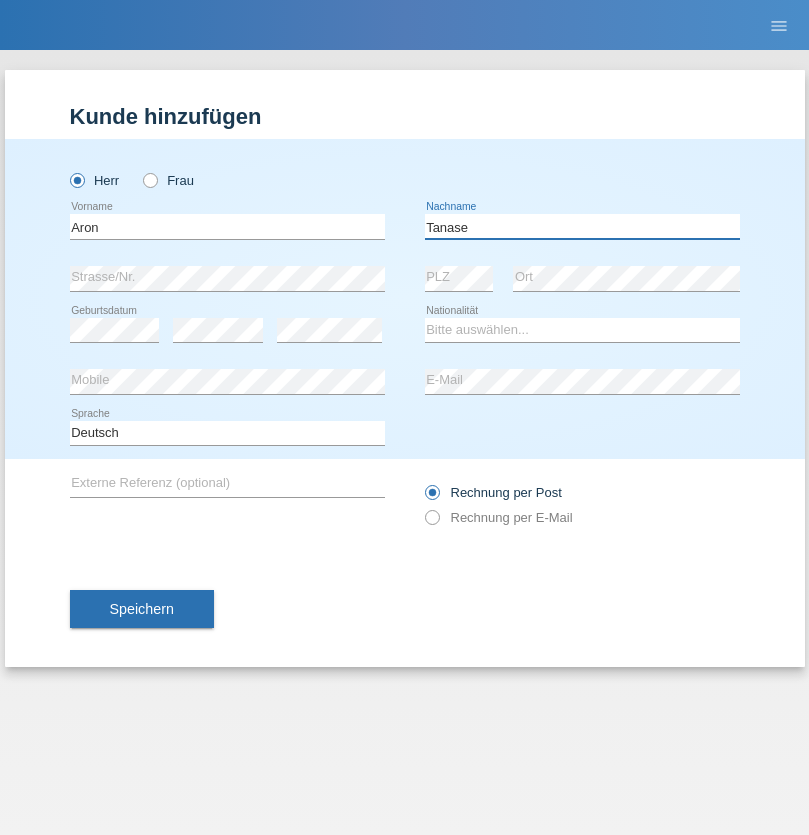 type on "Tanase" 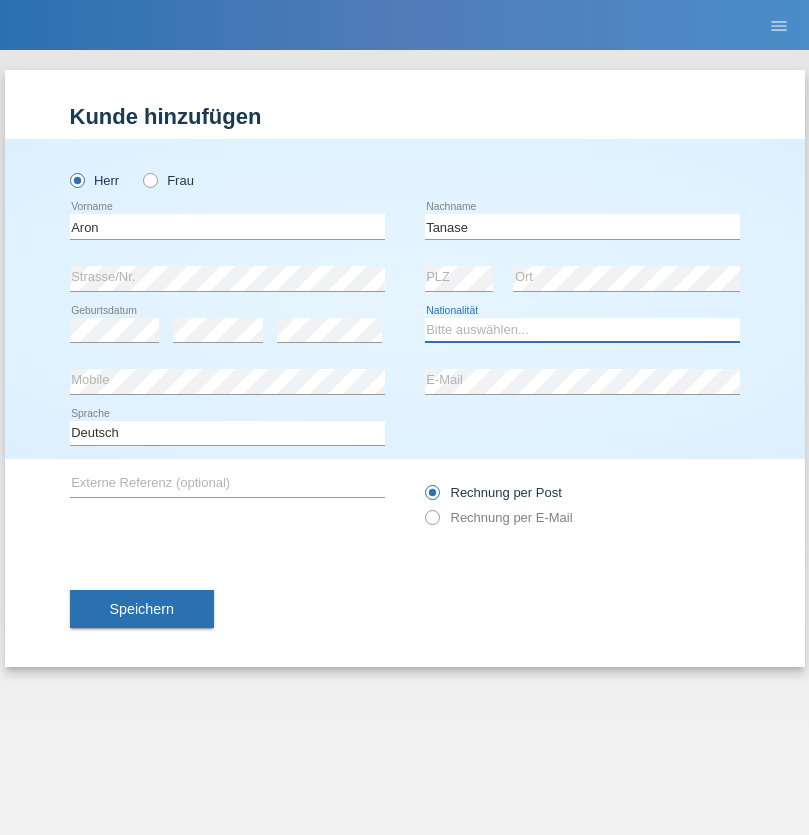 select on "RO" 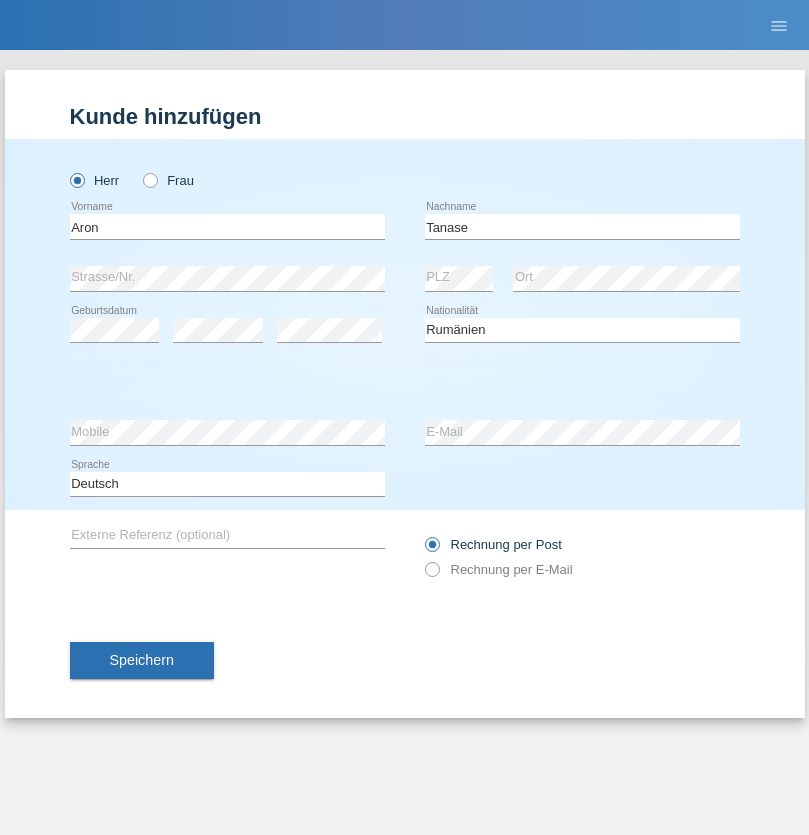 select on "C" 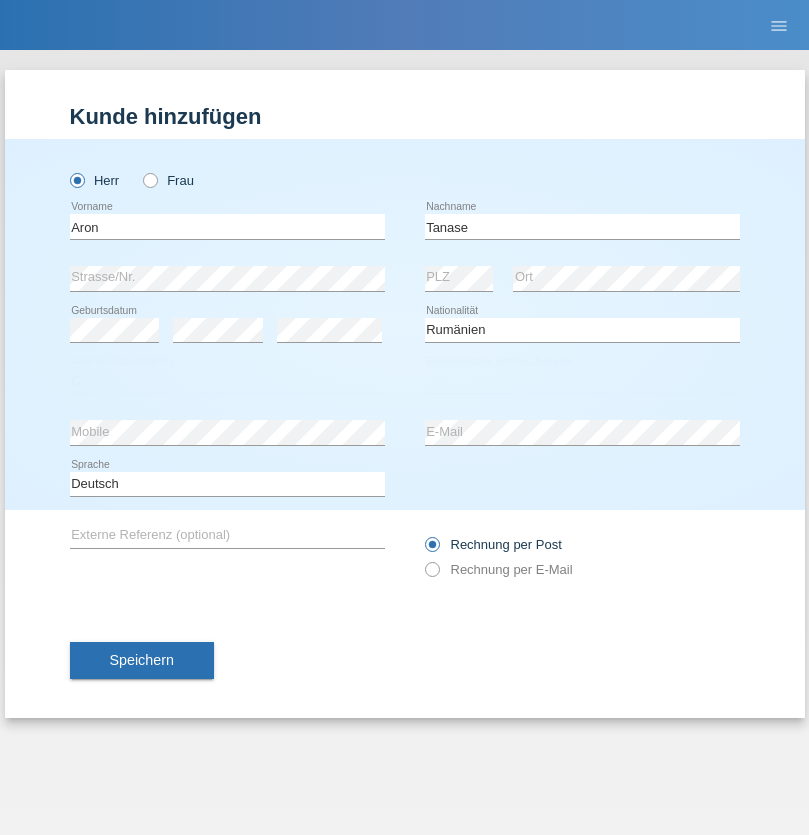 select on "01" 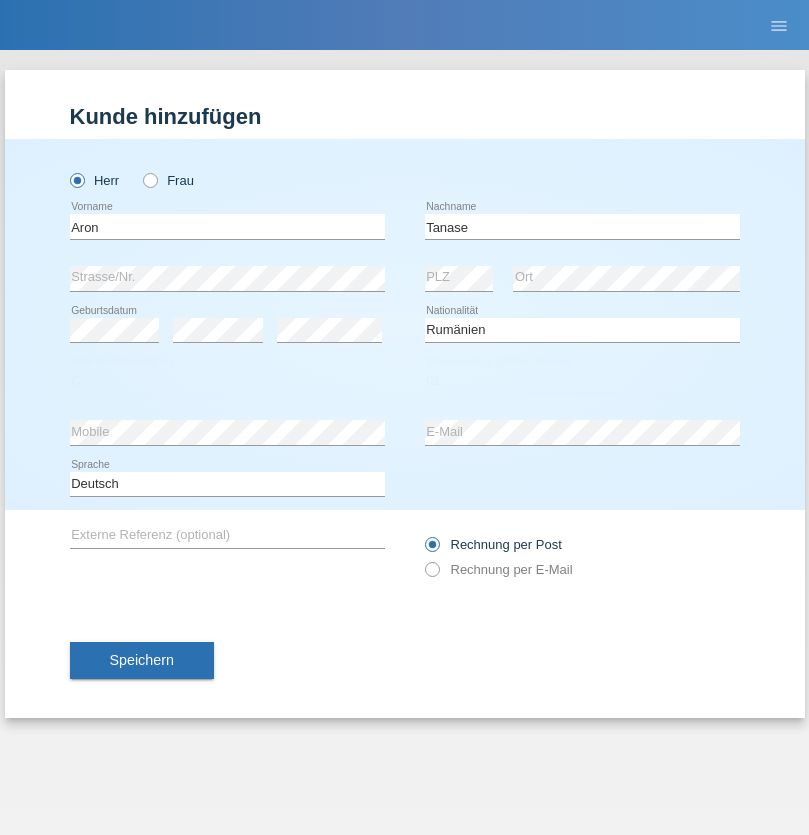 select on "08" 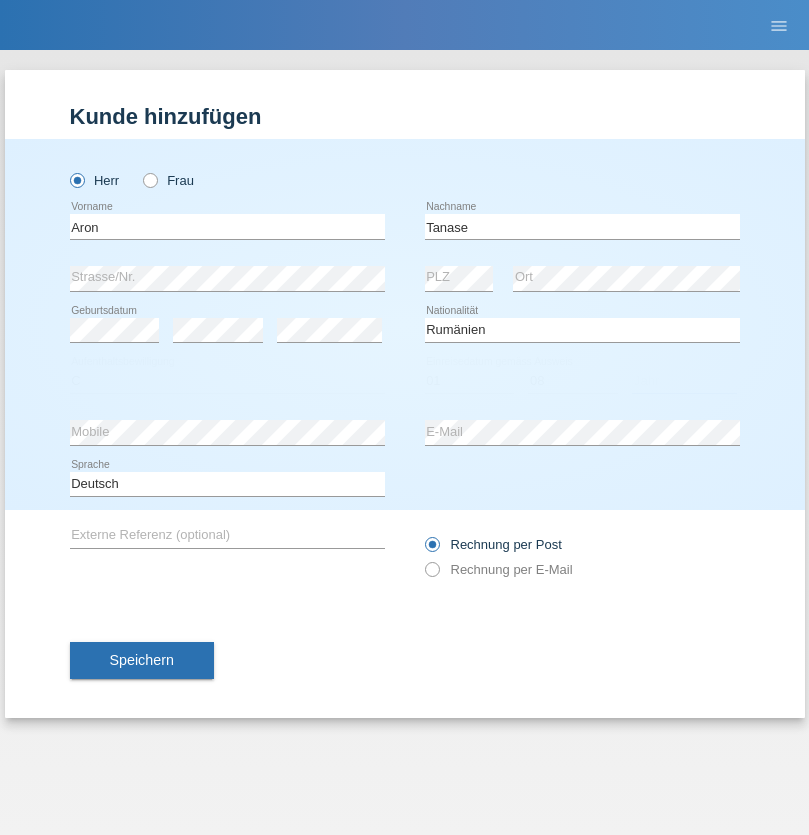 select on "2021" 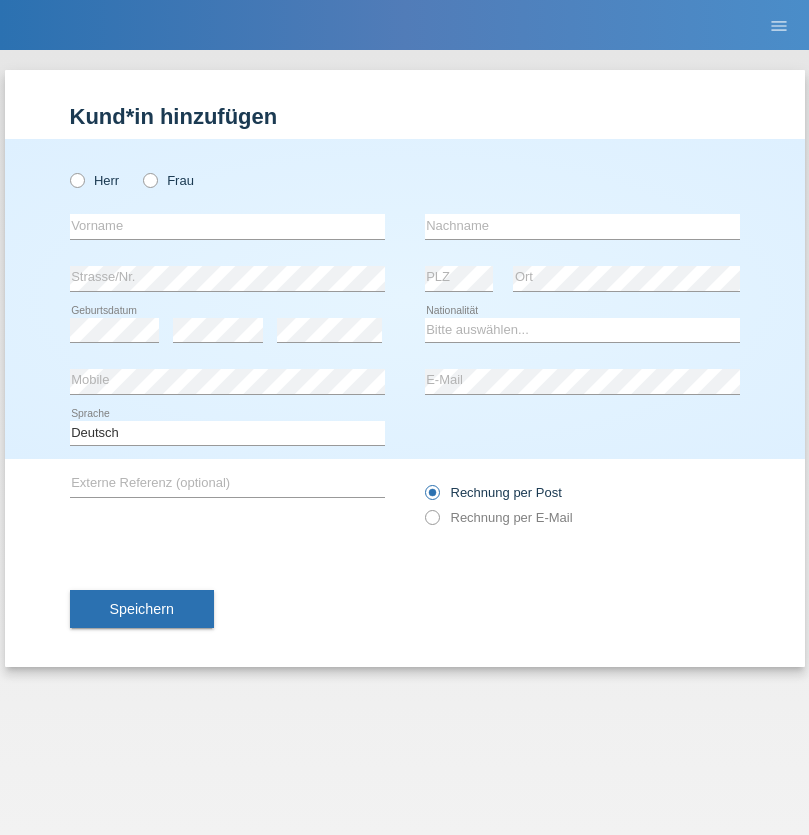 scroll, scrollTop: 0, scrollLeft: 0, axis: both 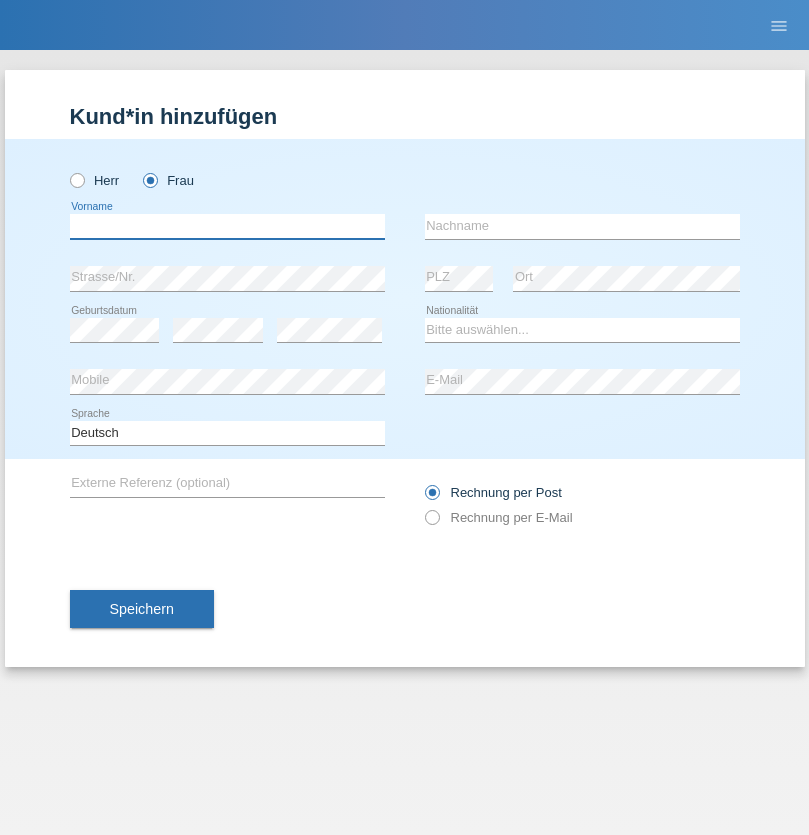 click at bounding box center (227, 226) 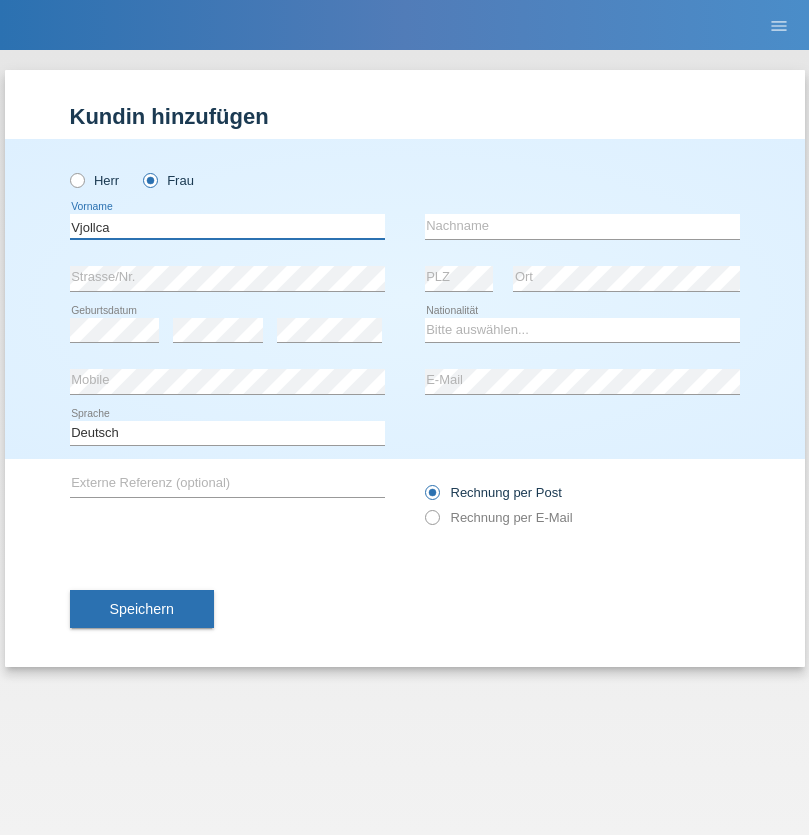 type on "Vjollca" 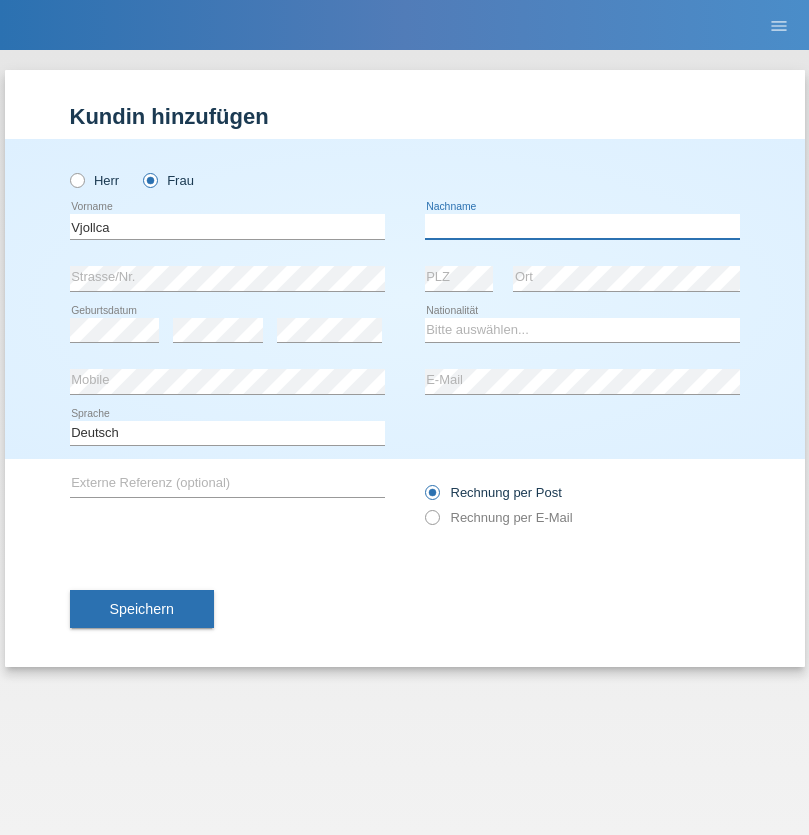 click at bounding box center [582, 226] 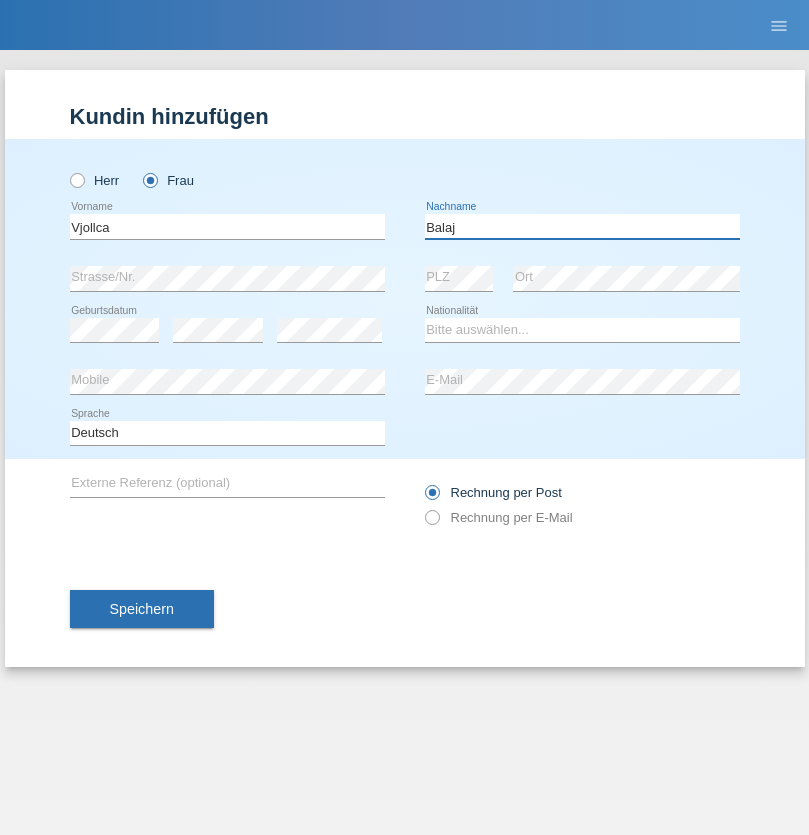 type on "Balaj" 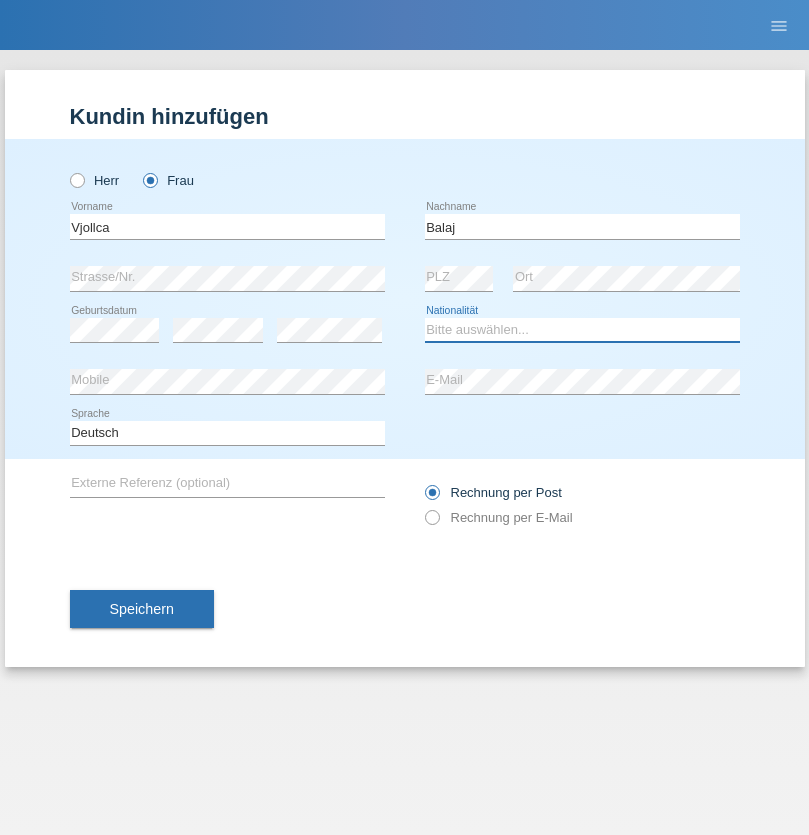 select on "XK" 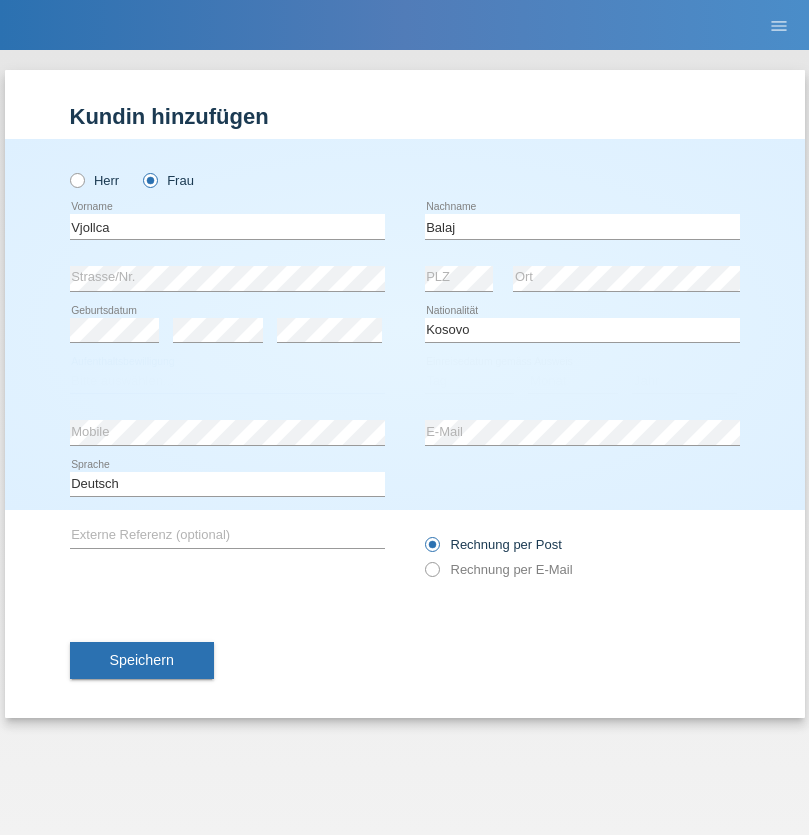 select on "C" 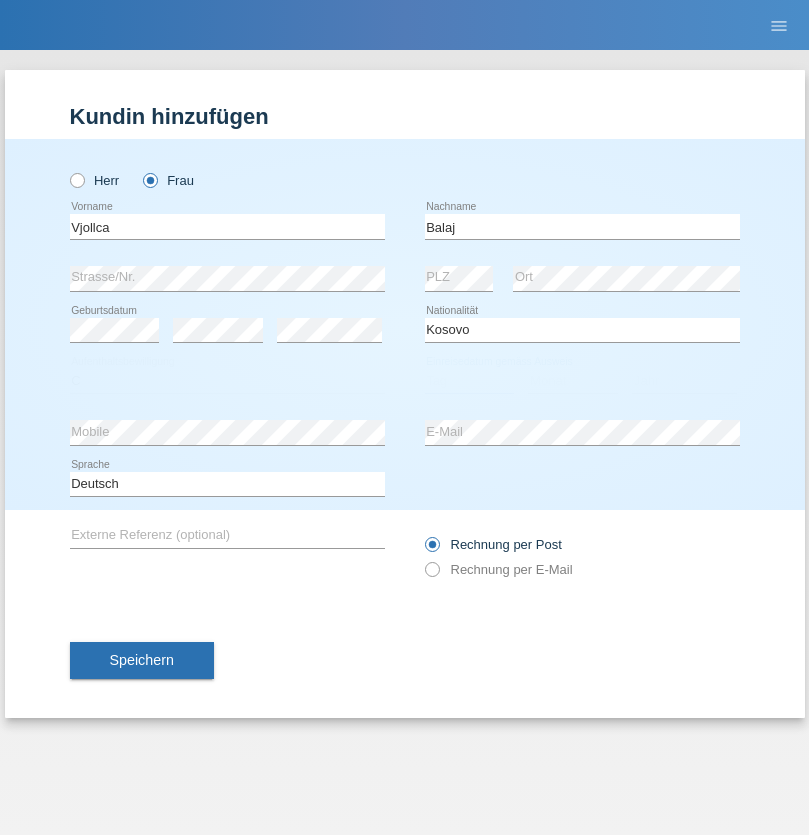 select on "01" 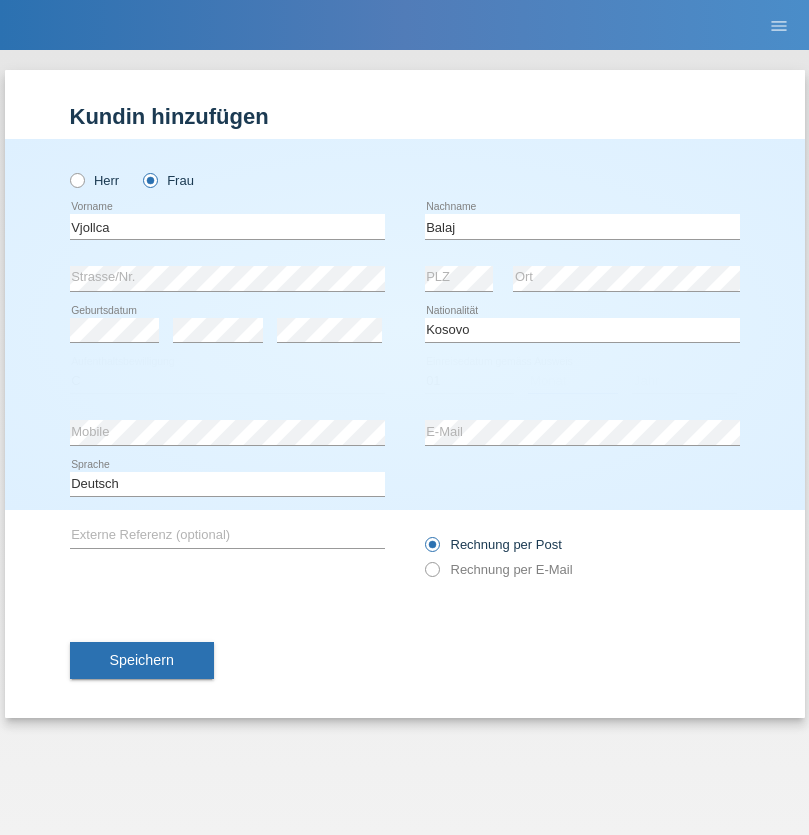 select on "08" 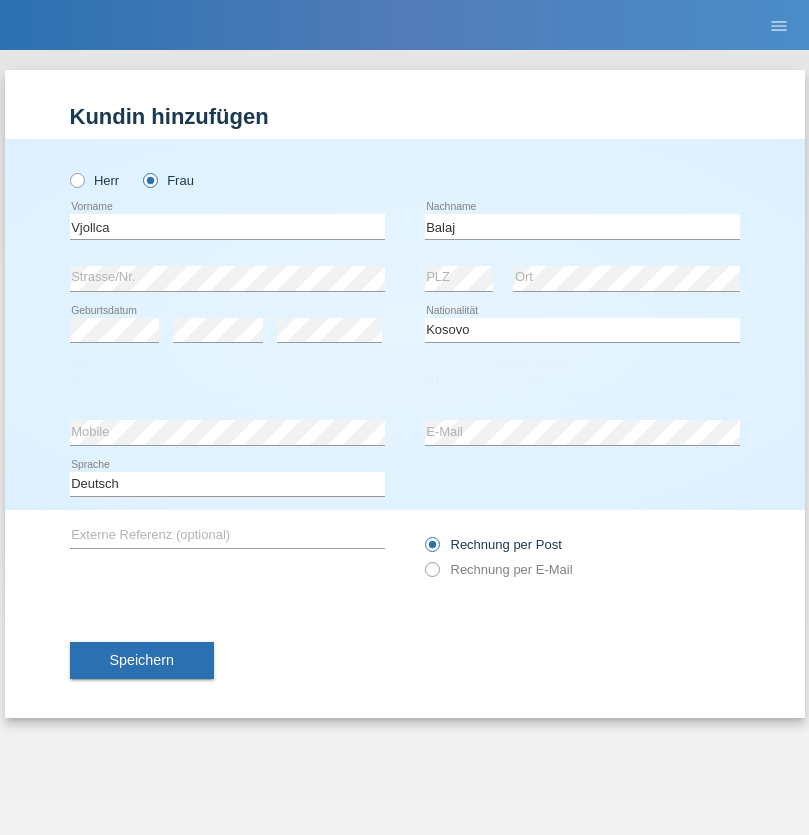 select on "2021" 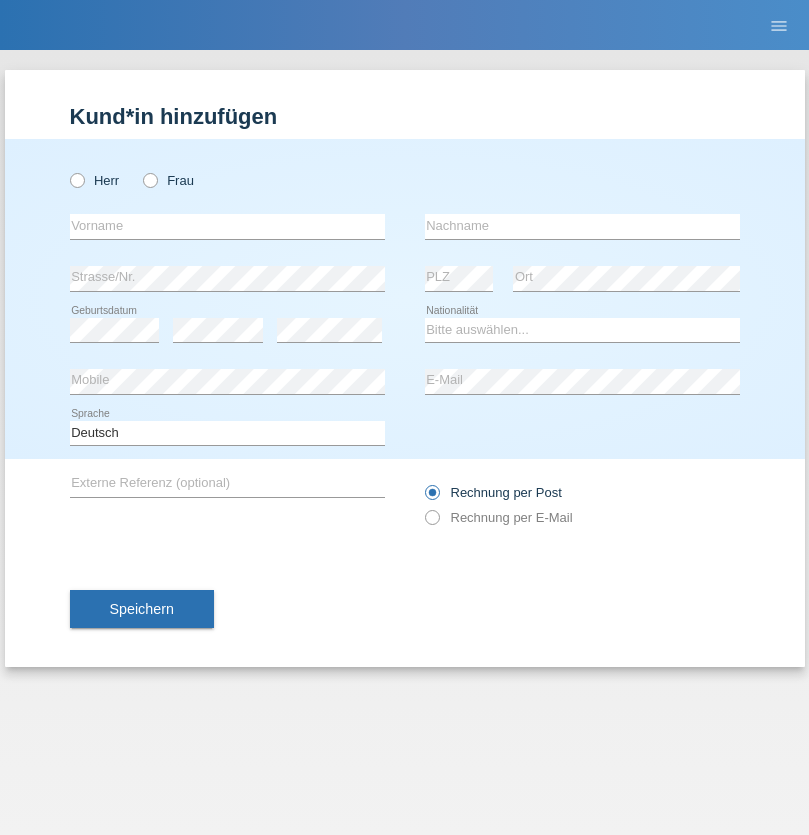 scroll, scrollTop: 0, scrollLeft: 0, axis: both 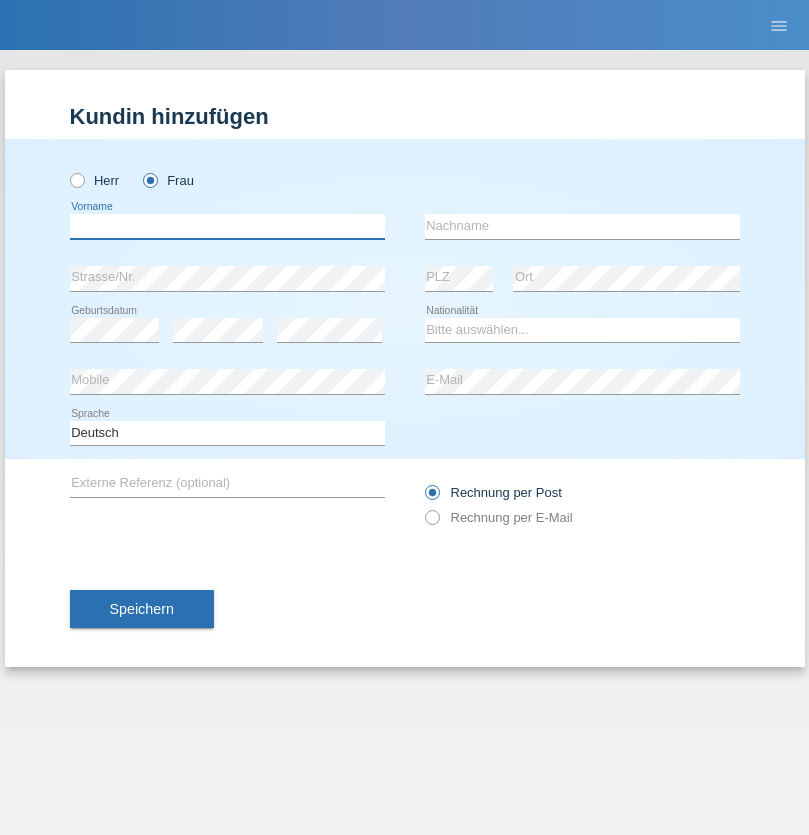 click at bounding box center [227, 226] 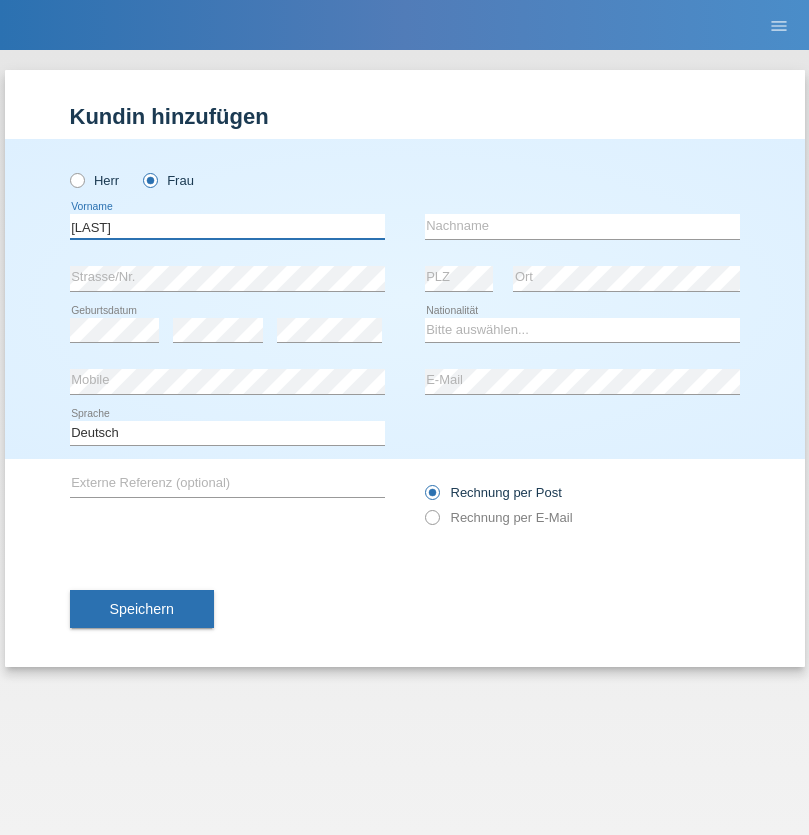 type on "Shannon" 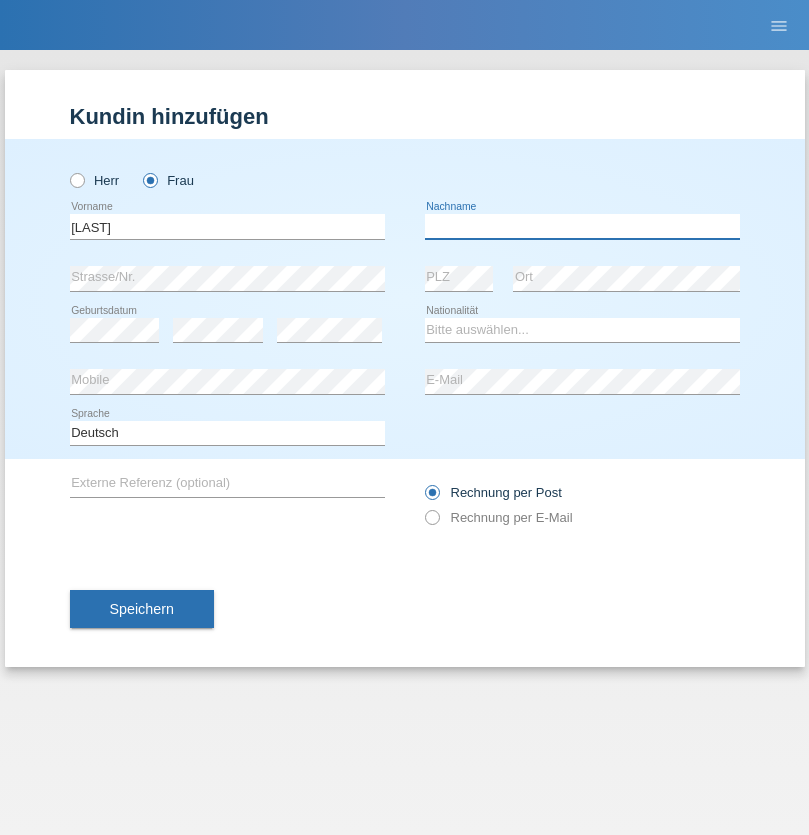click at bounding box center [582, 226] 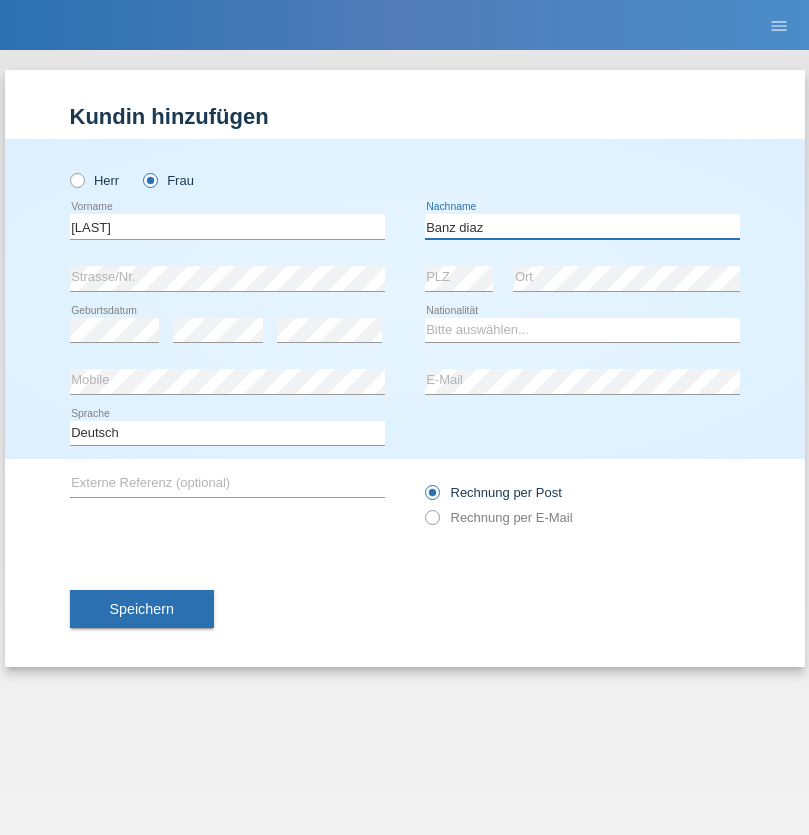 type on "Banz diaz" 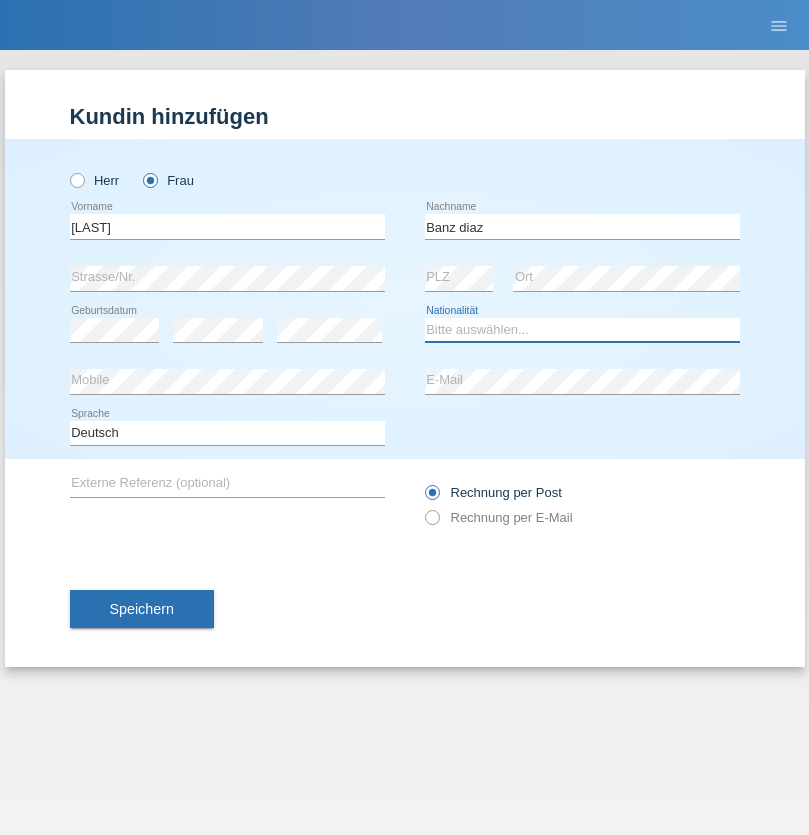 select on "CH" 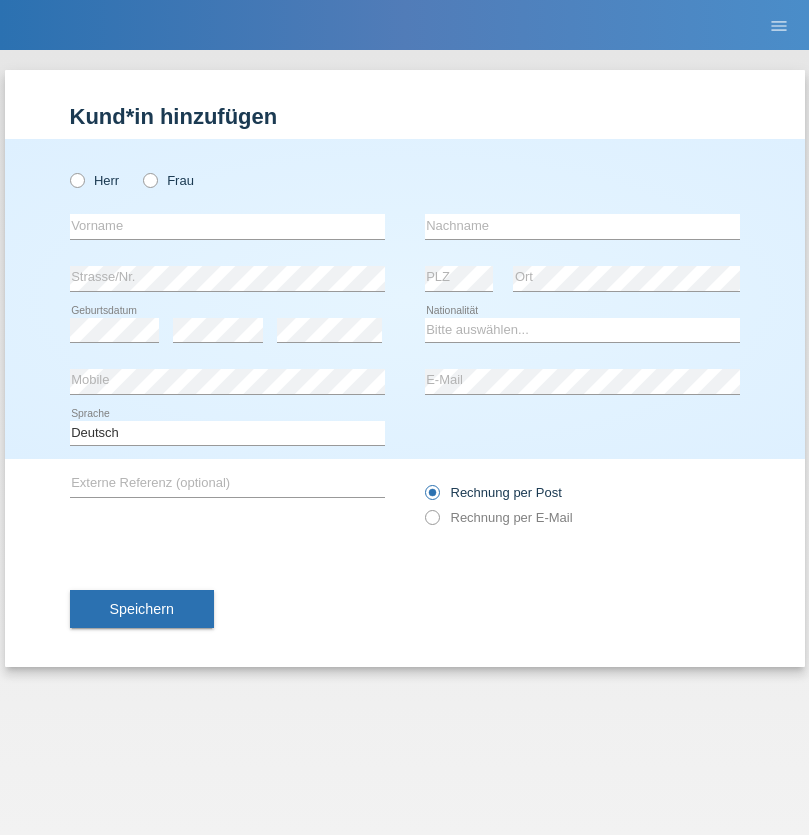 scroll, scrollTop: 0, scrollLeft: 0, axis: both 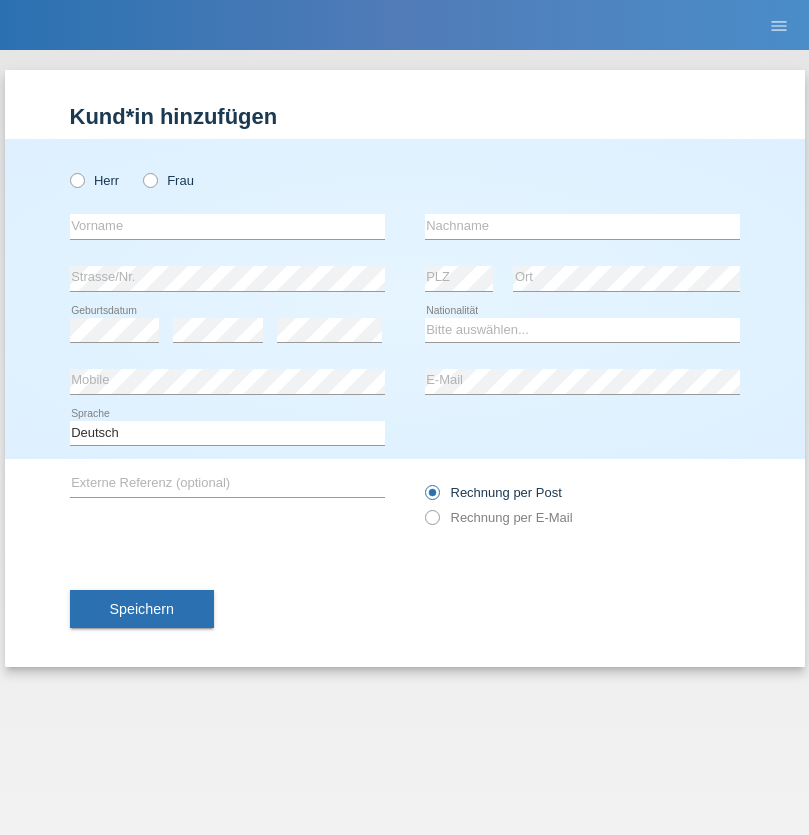 radio on "true" 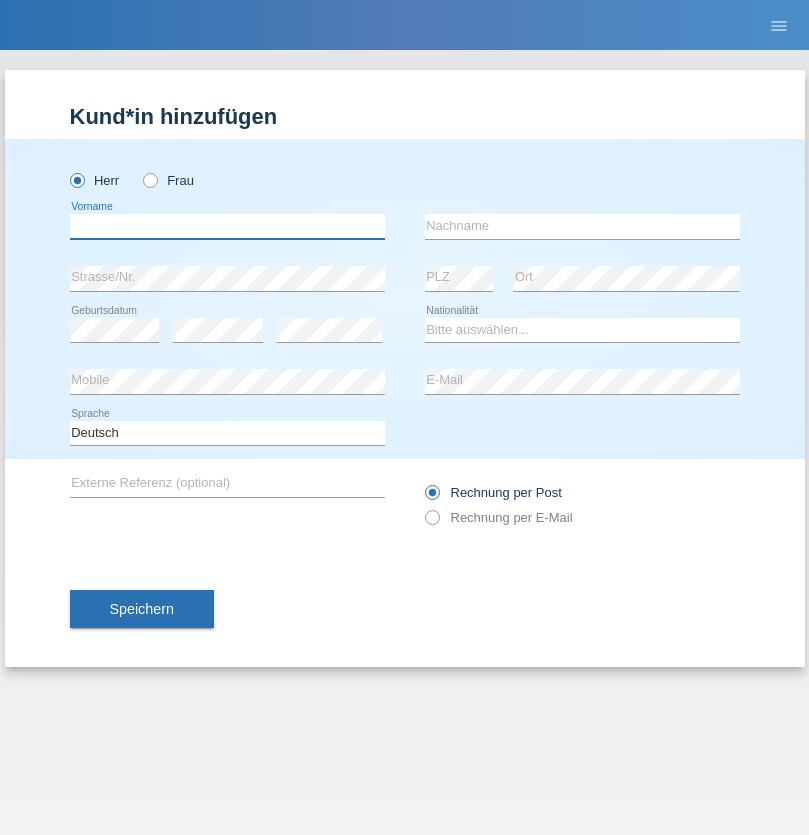 click at bounding box center (227, 226) 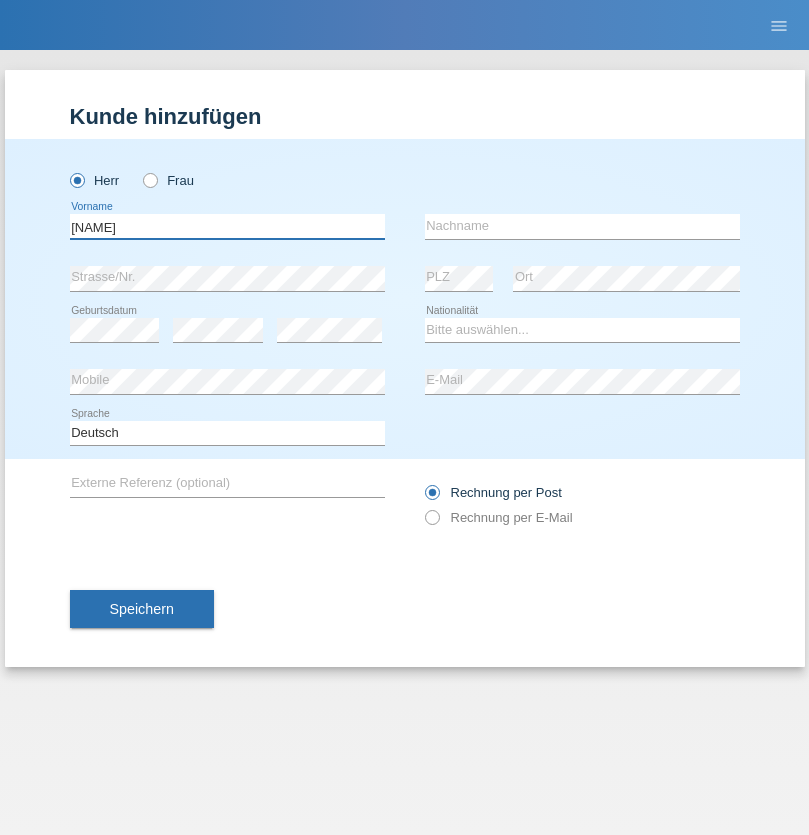 type on "[NAME]" 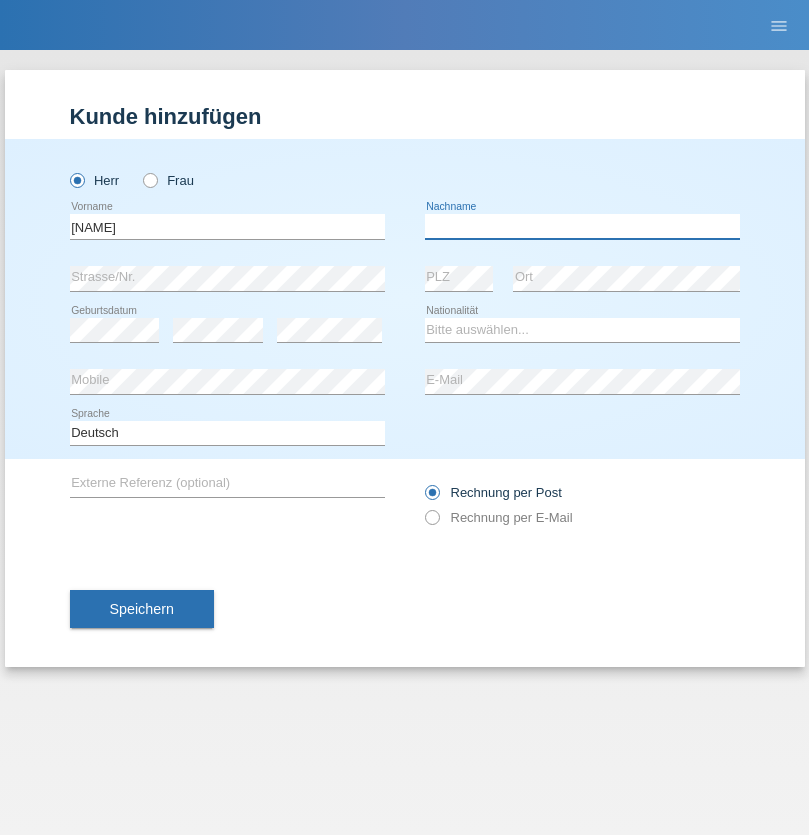 click at bounding box center [582, 226] 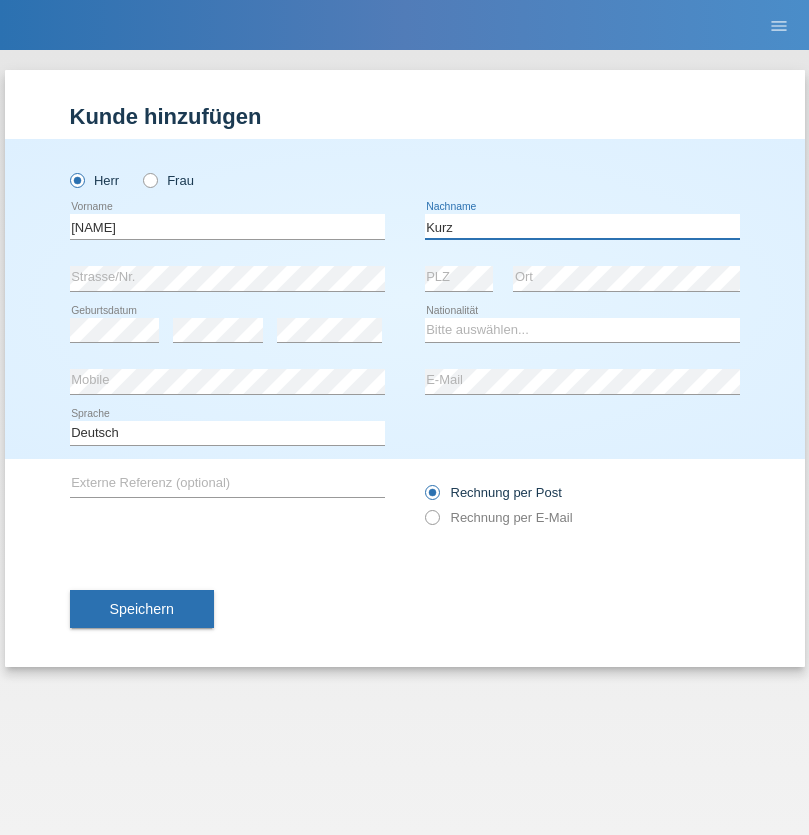 type on "Kurz" 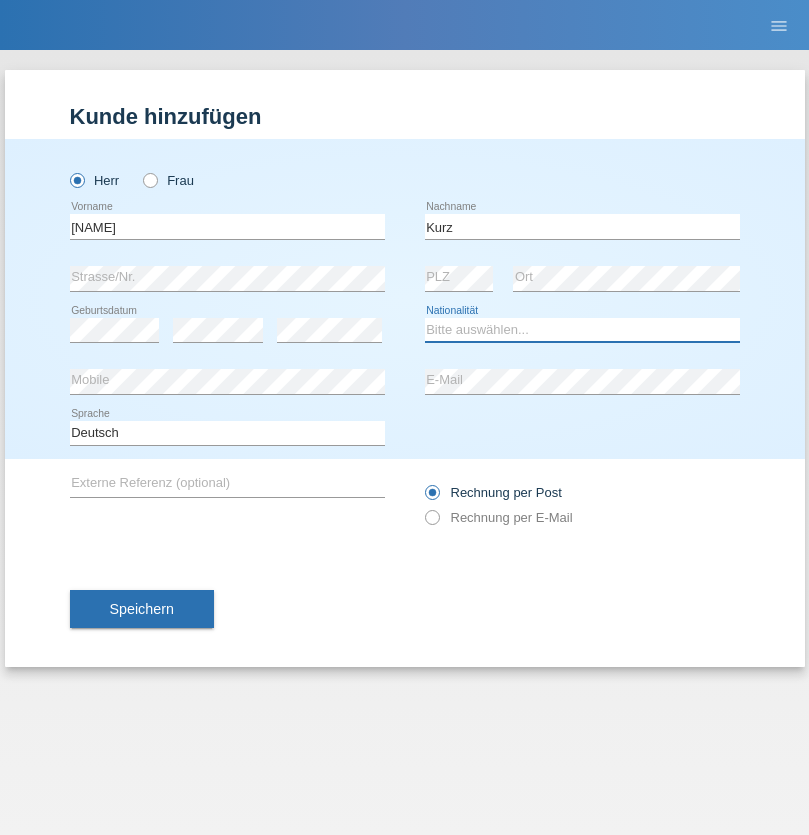 select on "CH" 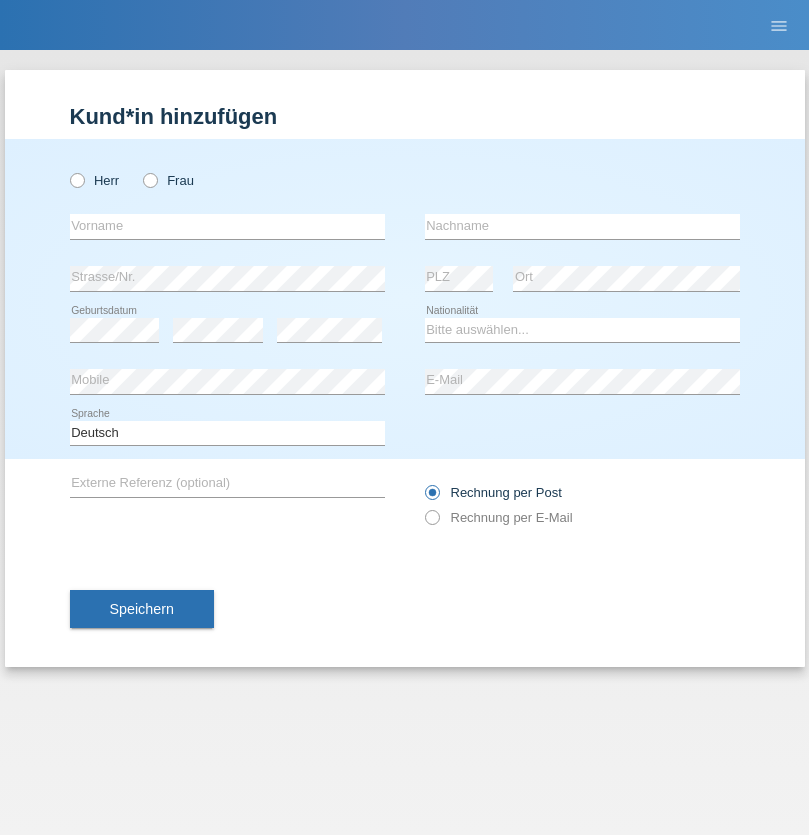 scroll, scrollTop: 0, scrollLeft: 0, axis: both 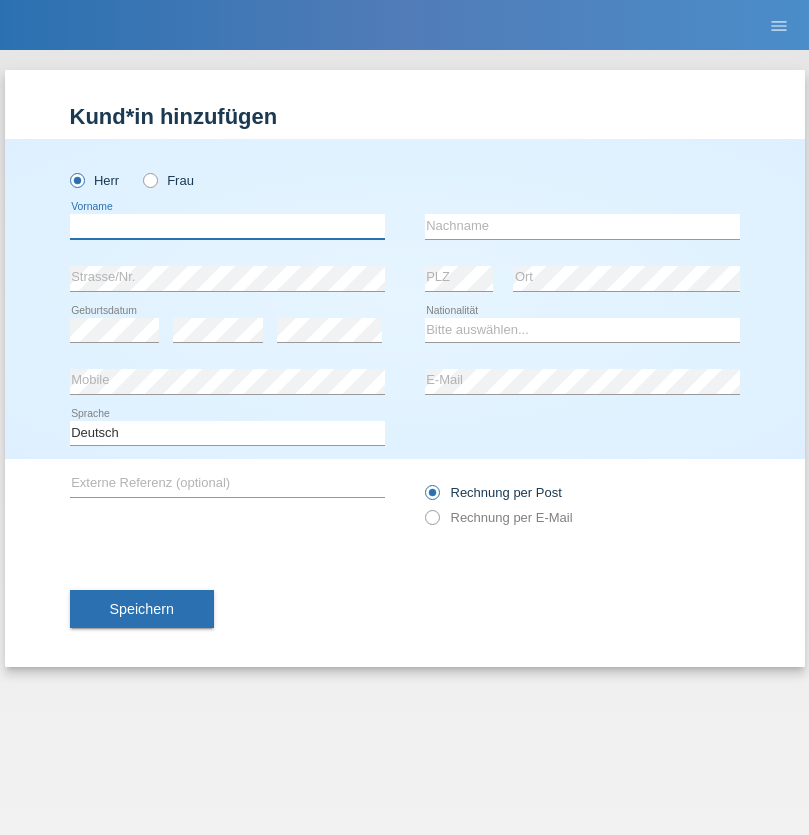 click at bounding box center [227, 226] 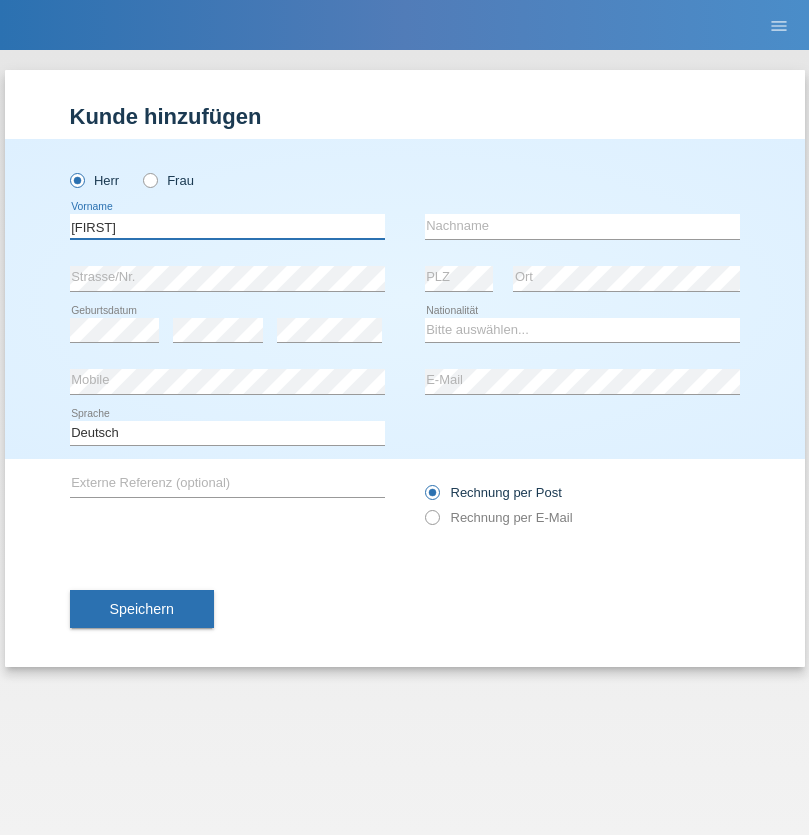 type on "[FIRST]" 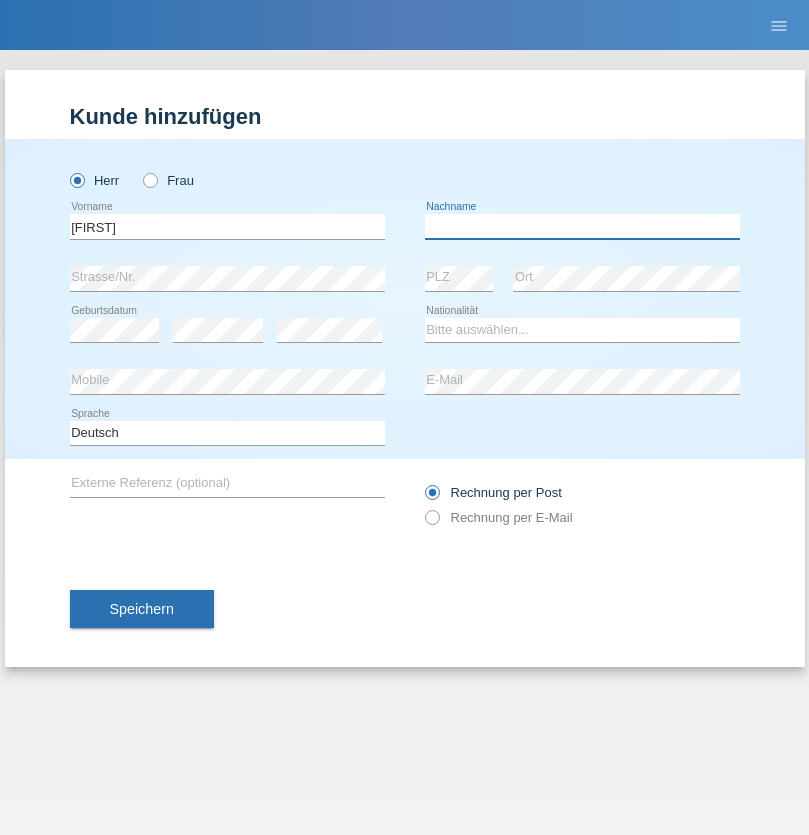 click at bounding box center [582, 226] 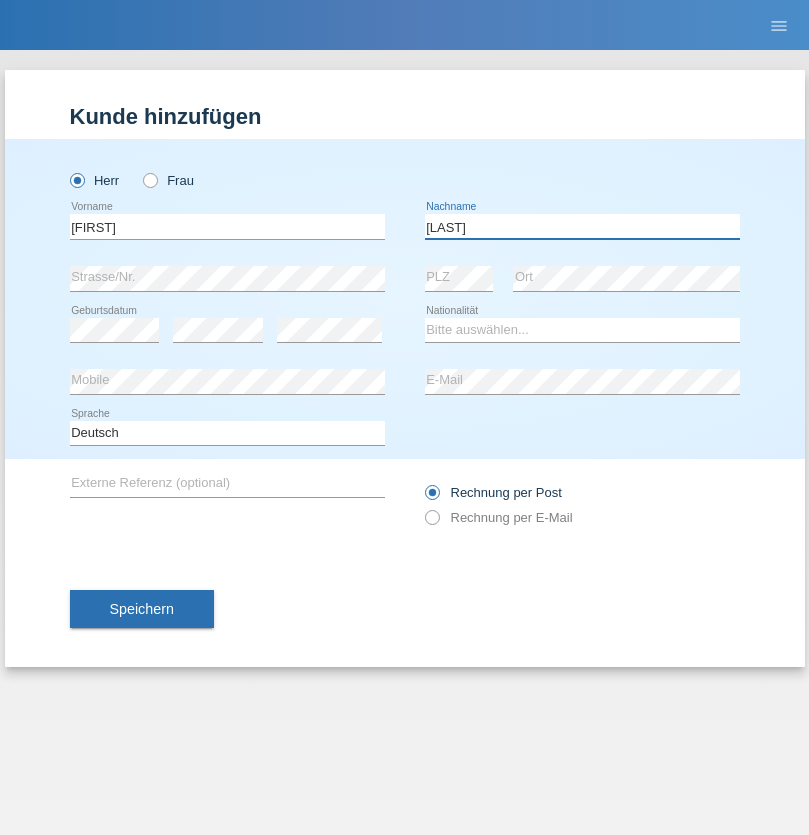 type on "Zwahlen" 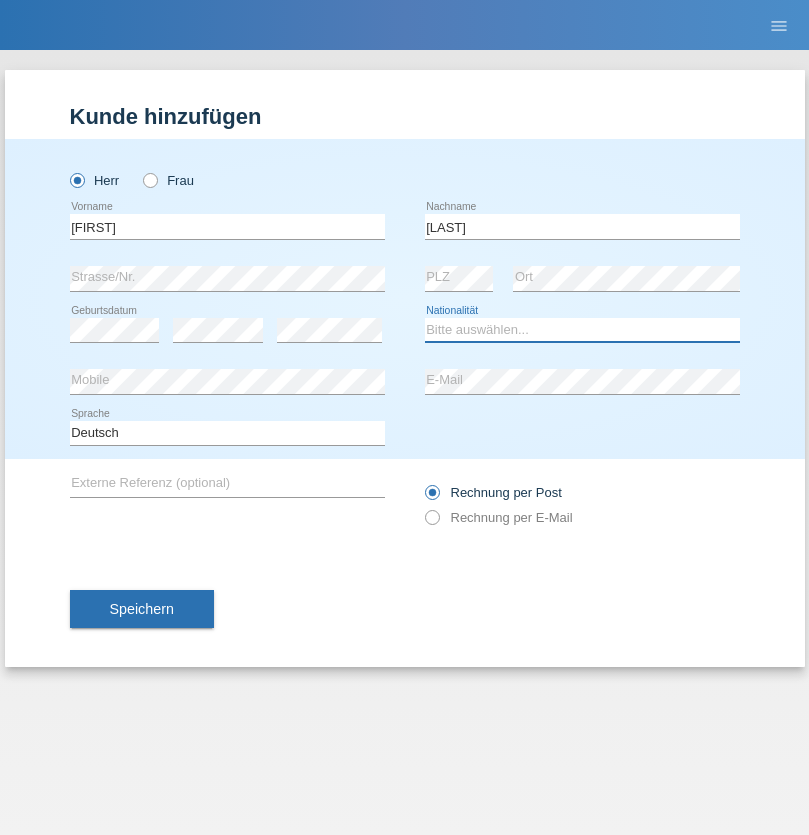 select on "CH" 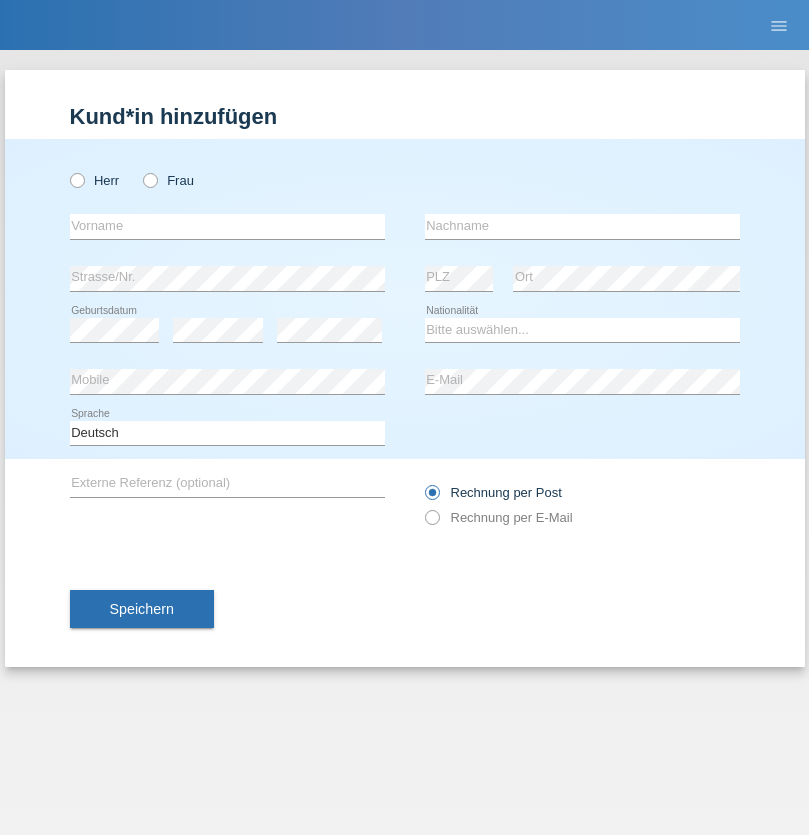 scroll, scrollTop: 0, scrollLeft: 0, axis: both 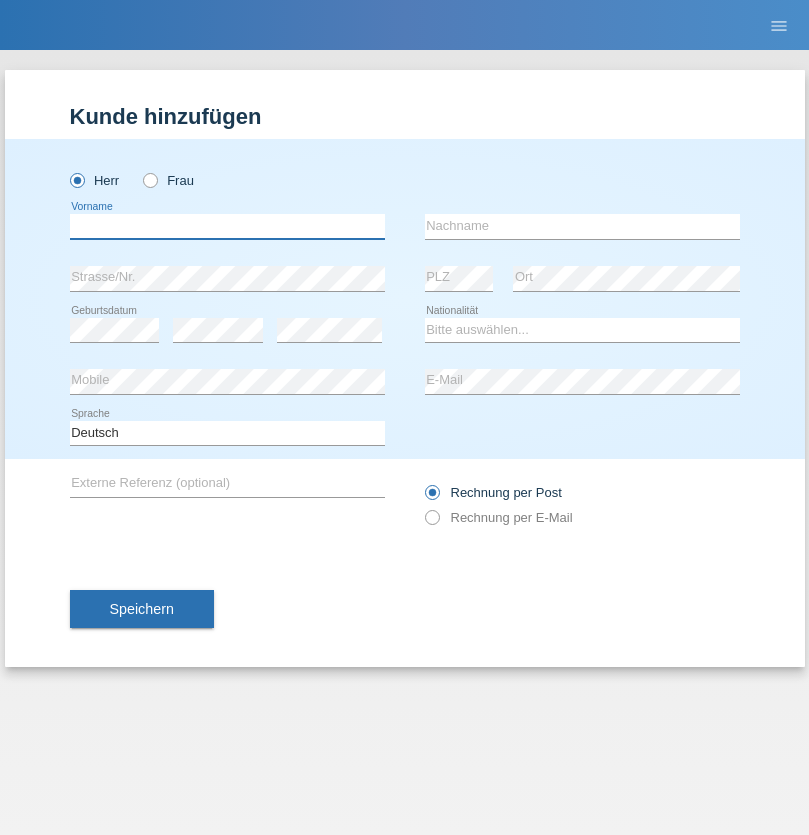 click at bounding box center (227, 226) 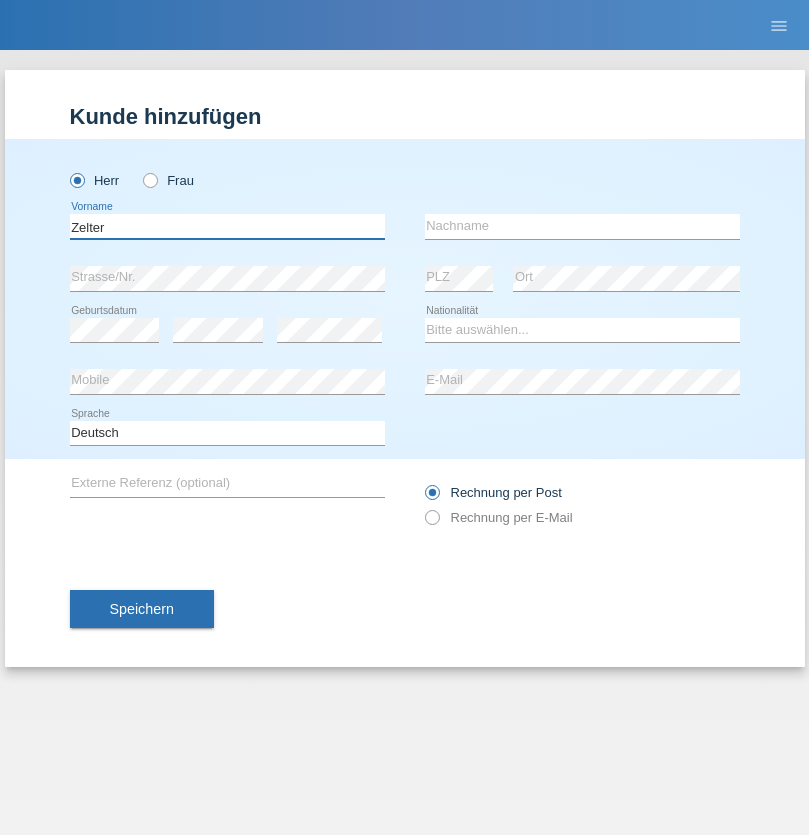 type on "Zelter" 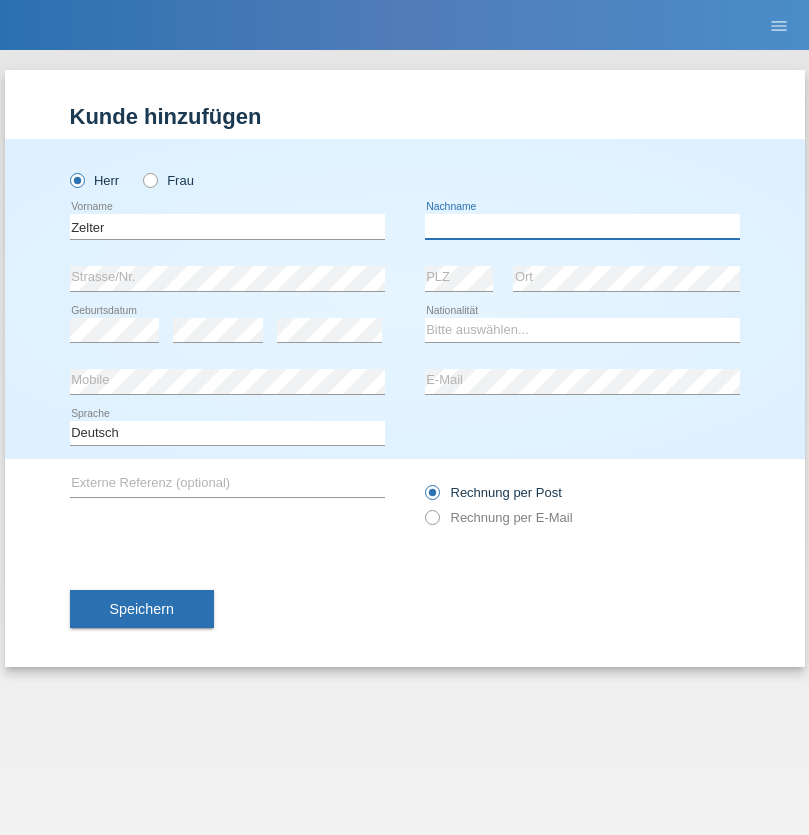 click at bounding box center [582, 226] 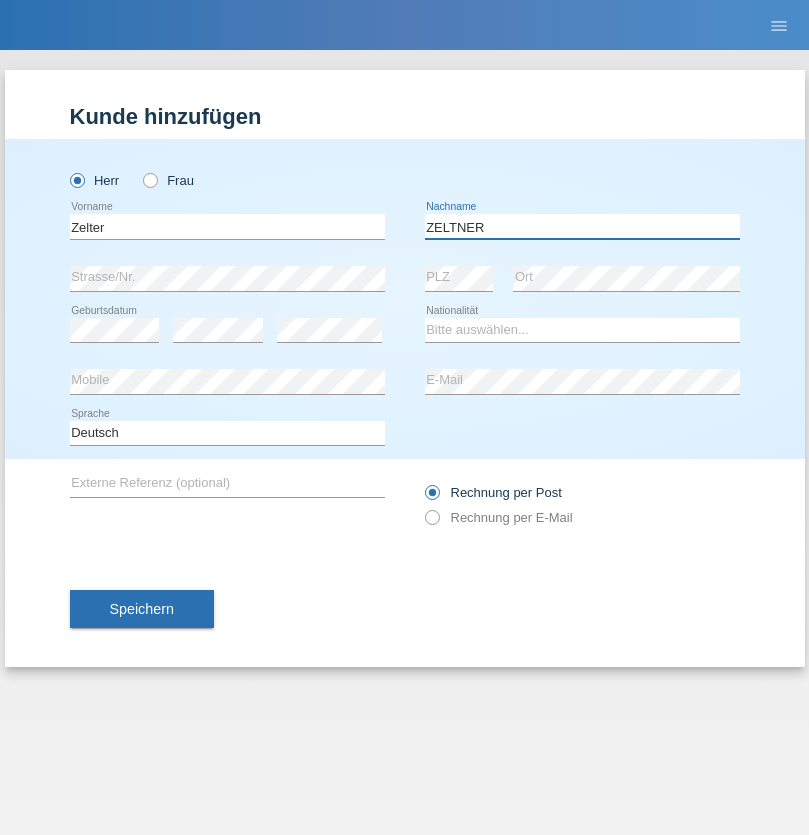 type on "ZELTNER" 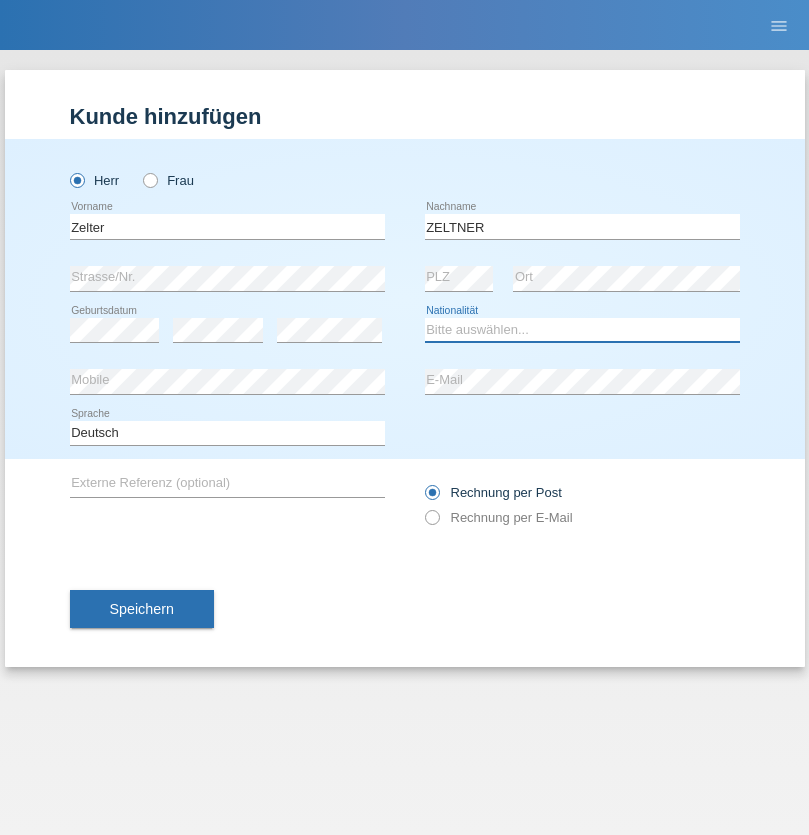 select on "CH" 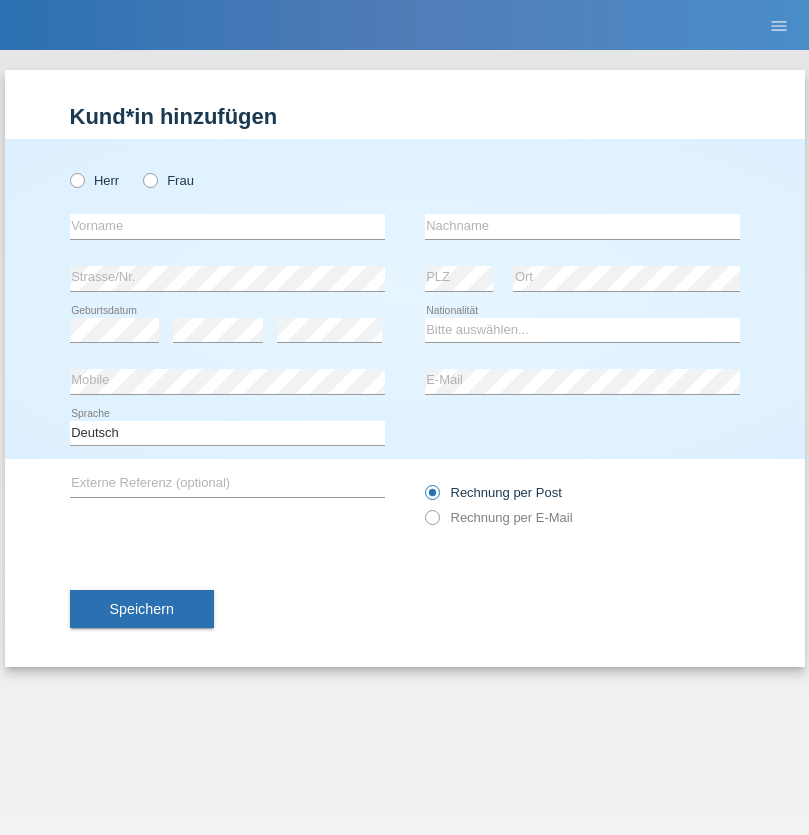 scroll, scrollTop: 0, scrollLeft: 0, axis: both 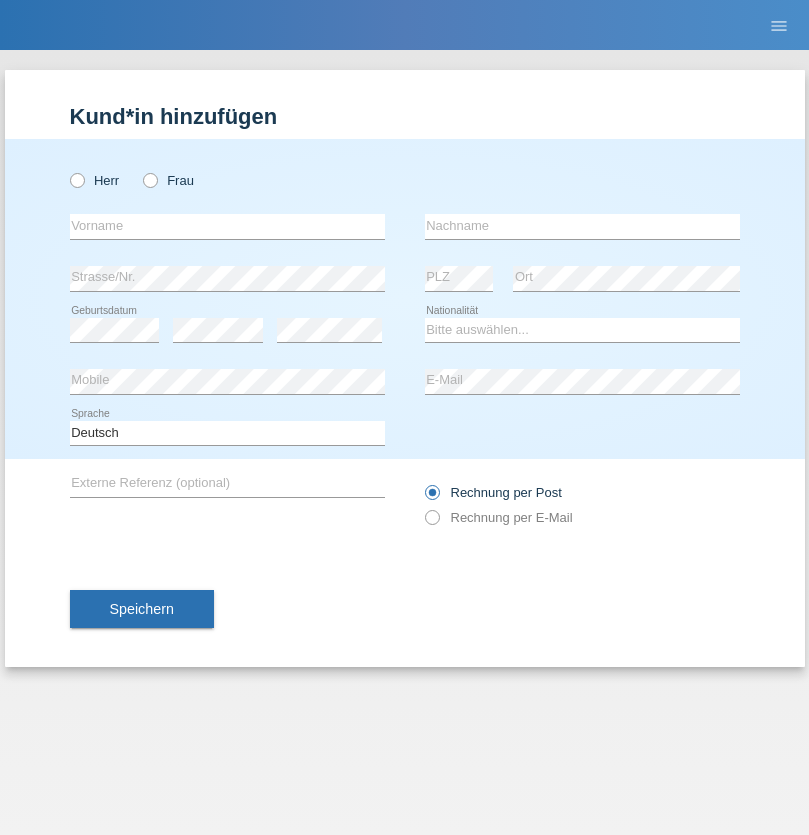 radio on "true" 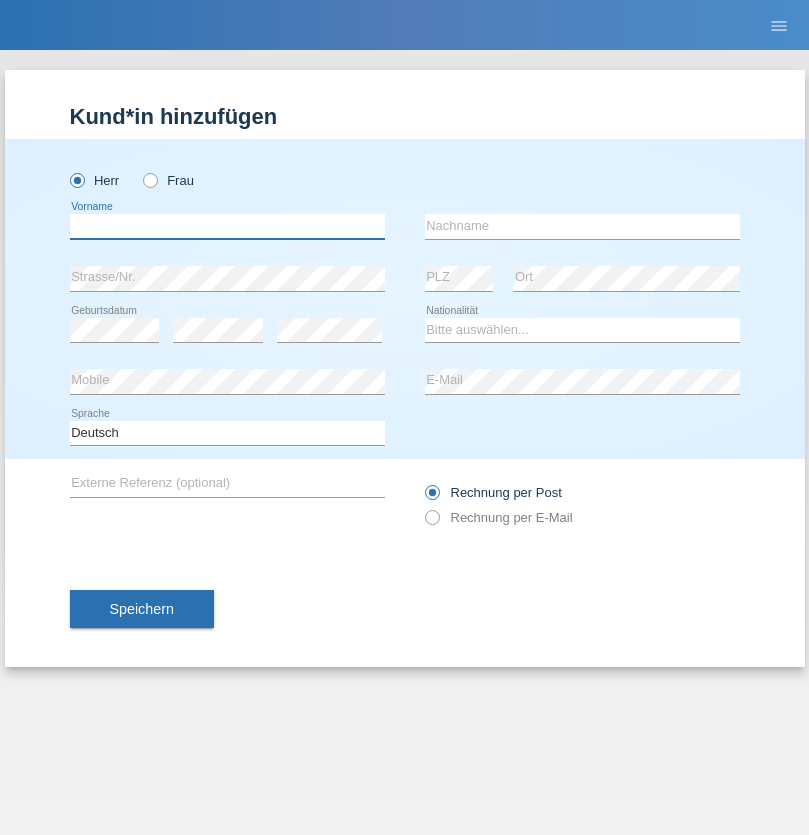 click at bounding box center [227, 226] 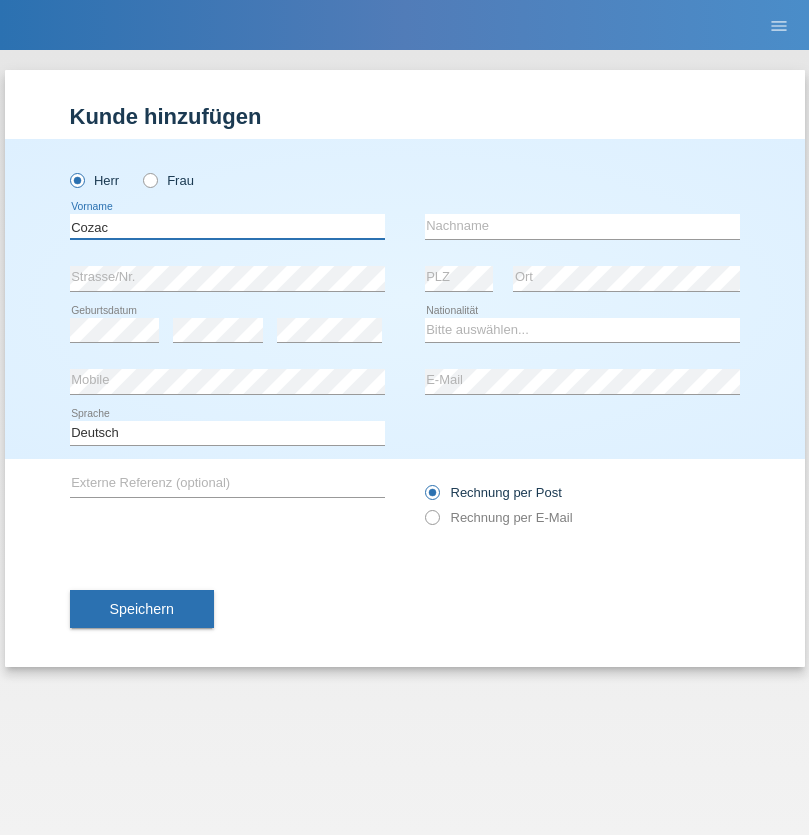 type on "Cozac" 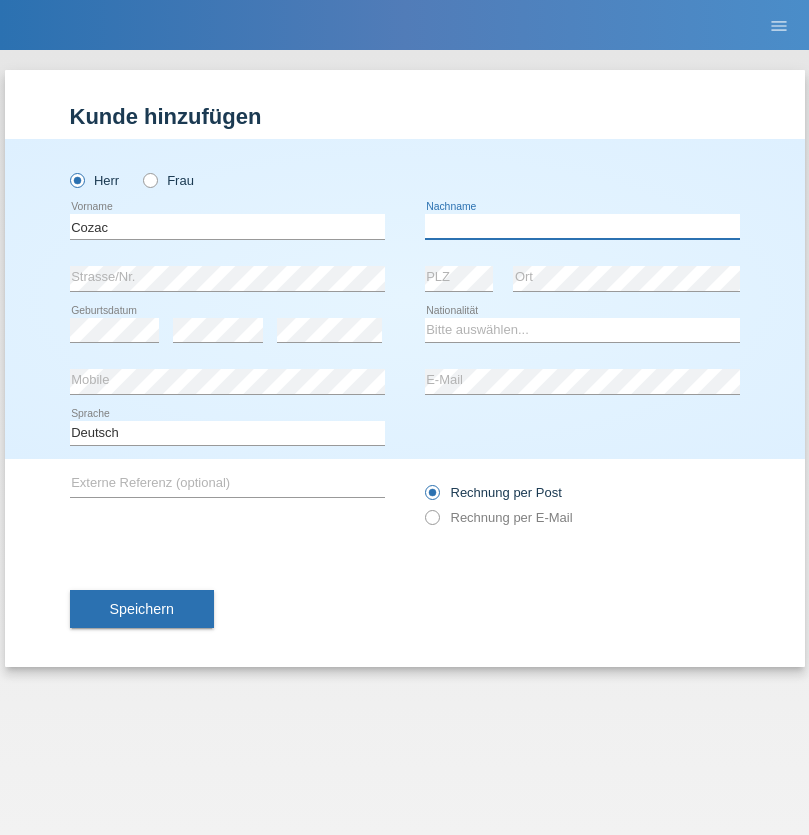 click at bounding box center (582, 226) 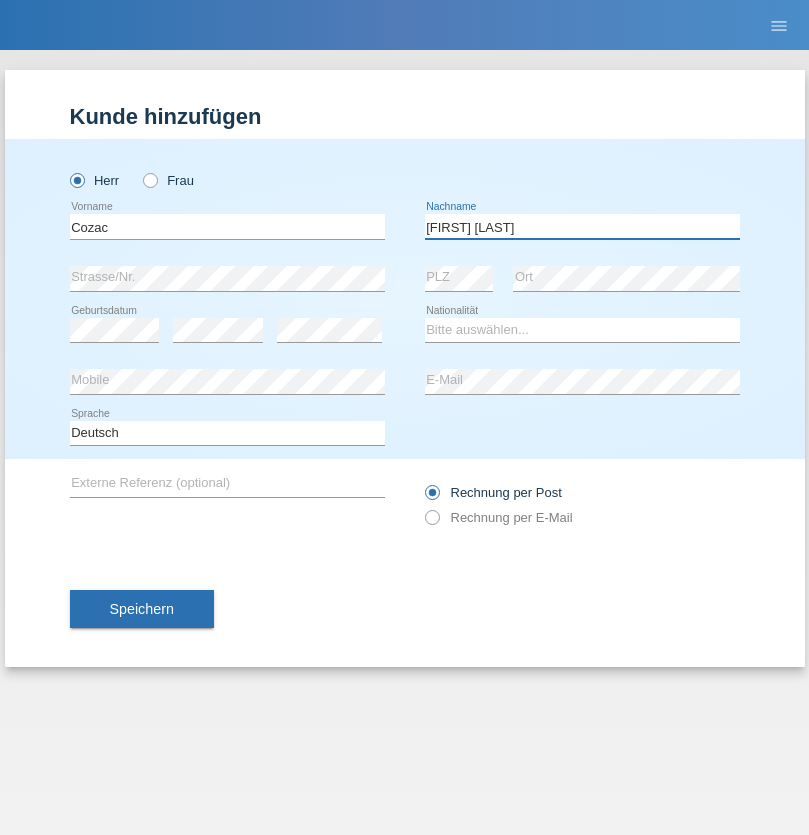 type on "[FIRST] [LAST]" 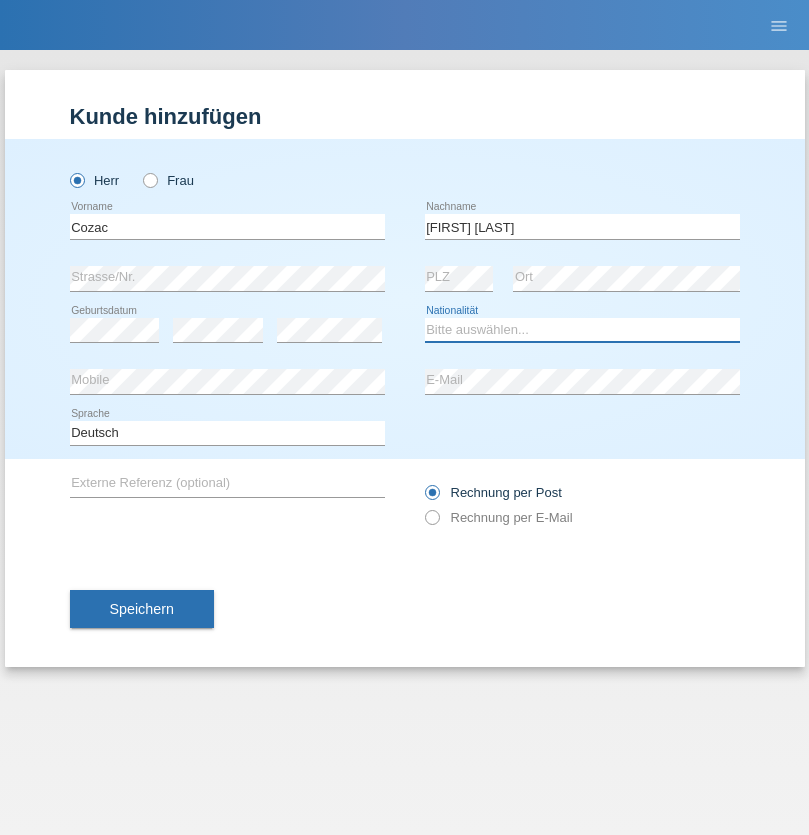 select on "RO" 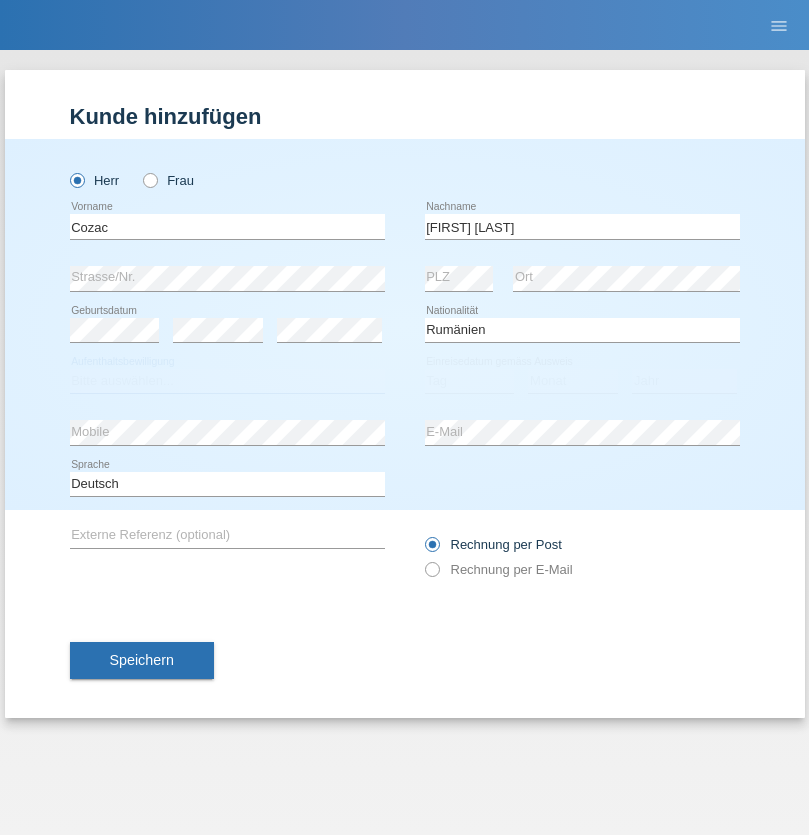 select on "C" 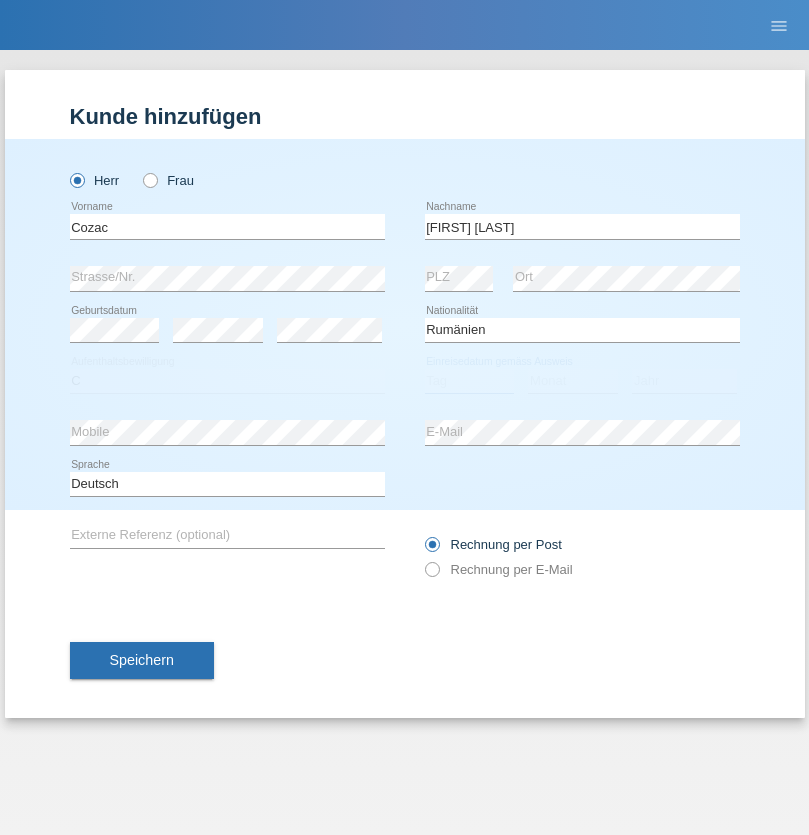 select on "20" 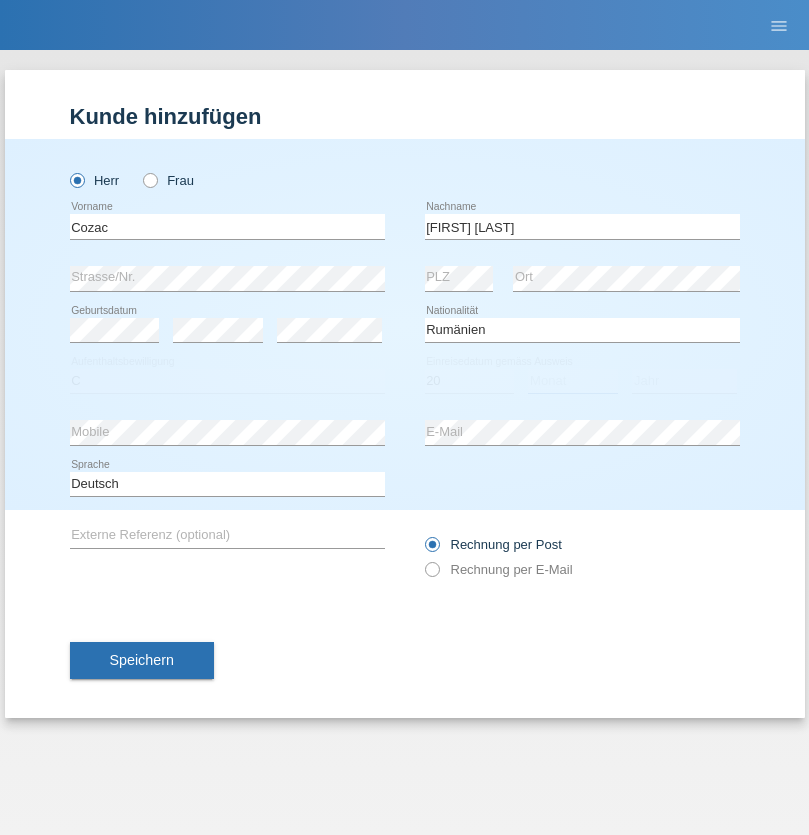select on "05" 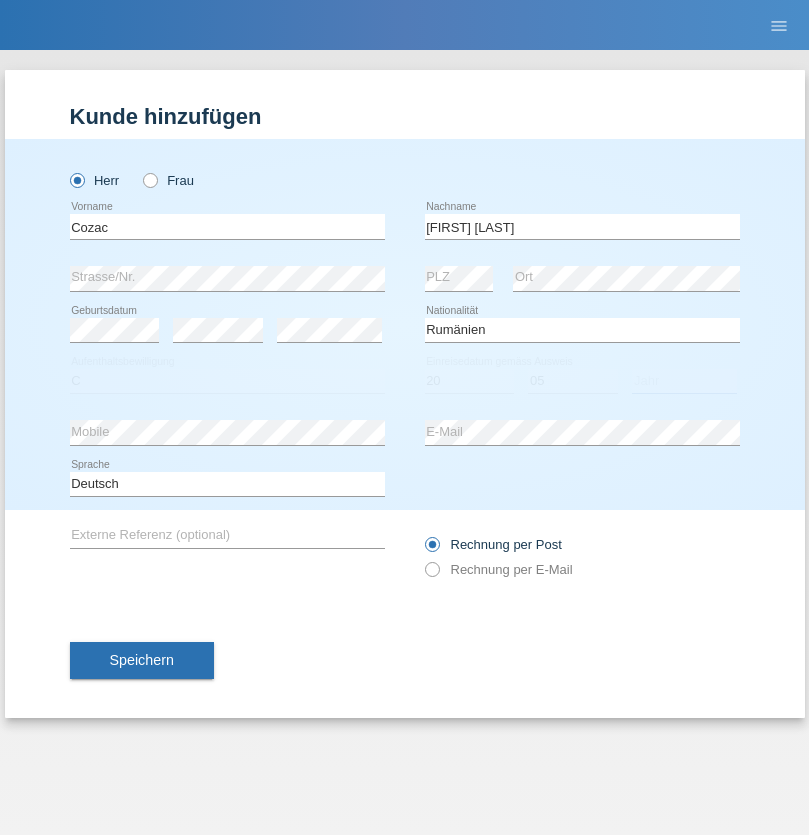 select on "2021" 